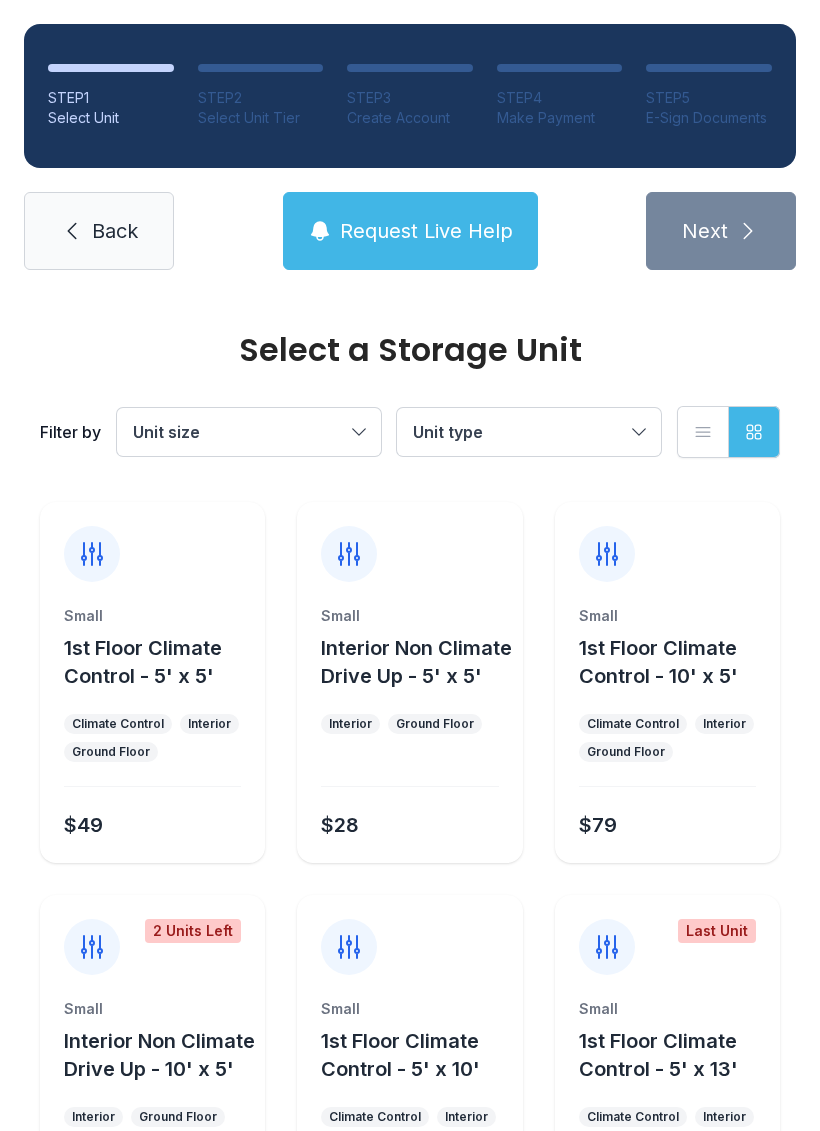 scroll, scrollTop: 0, scrollLeft: 0, axis: both 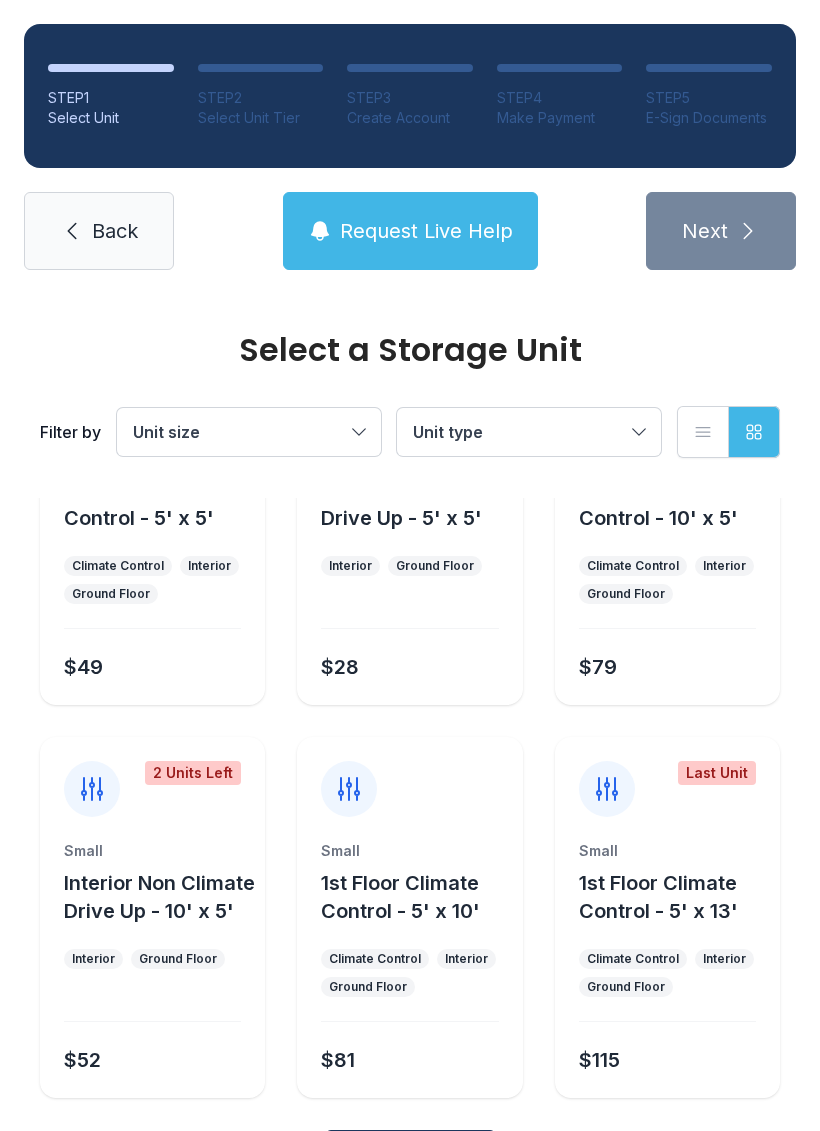 click on "Back" at bounding box center (99, 231) 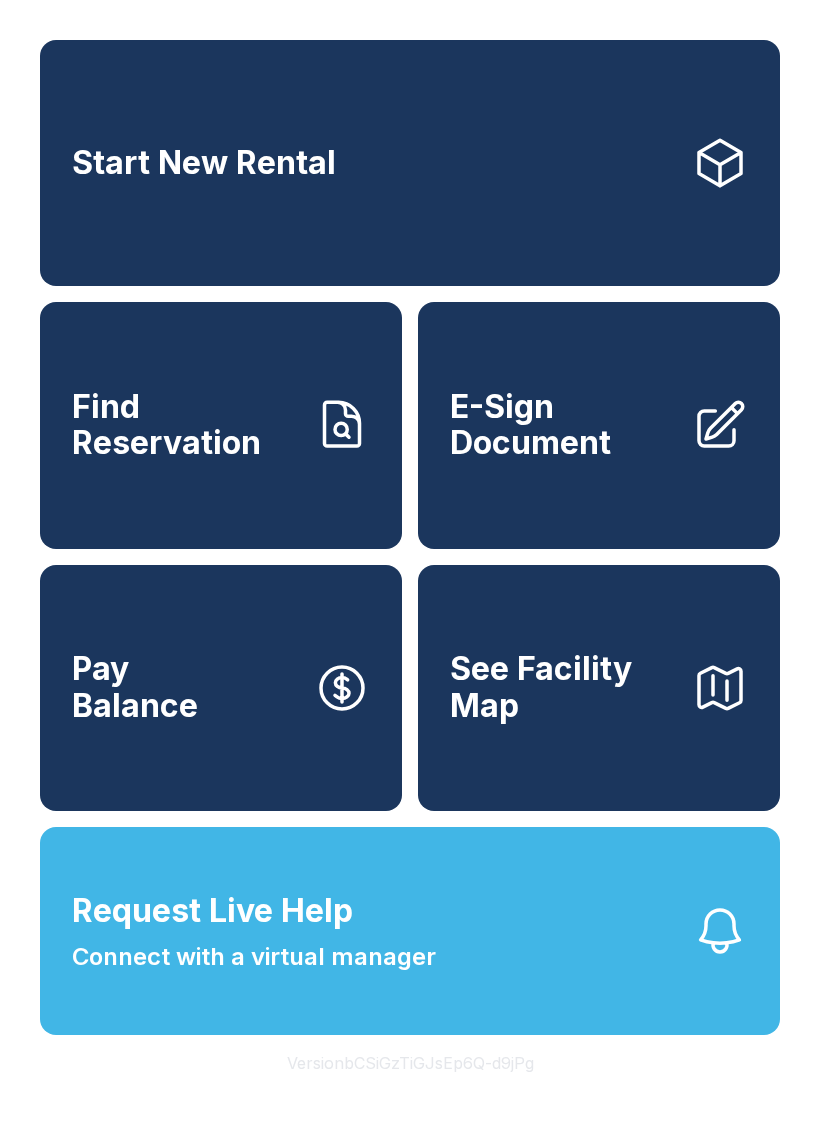 click on "Start New Rental" at bounding box center (410, 163) 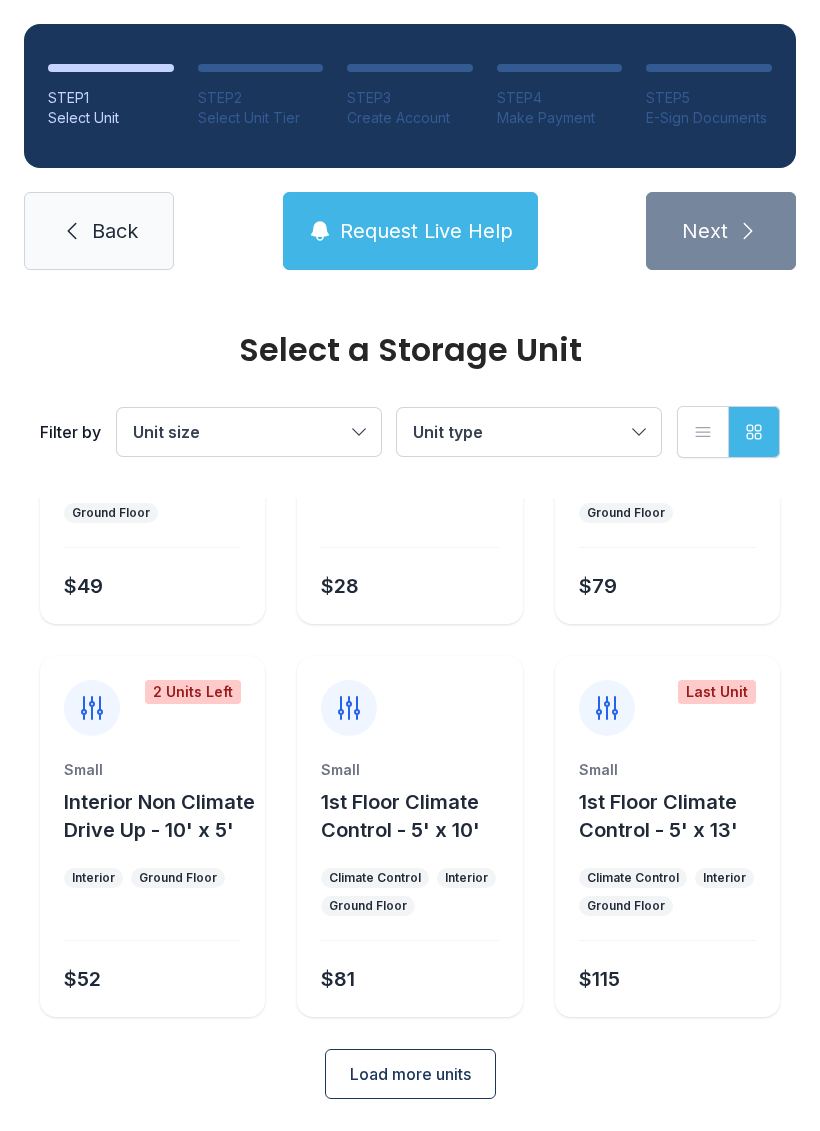 scroll, scrollTop: 238, scrollLeft: 0, axis: vertical 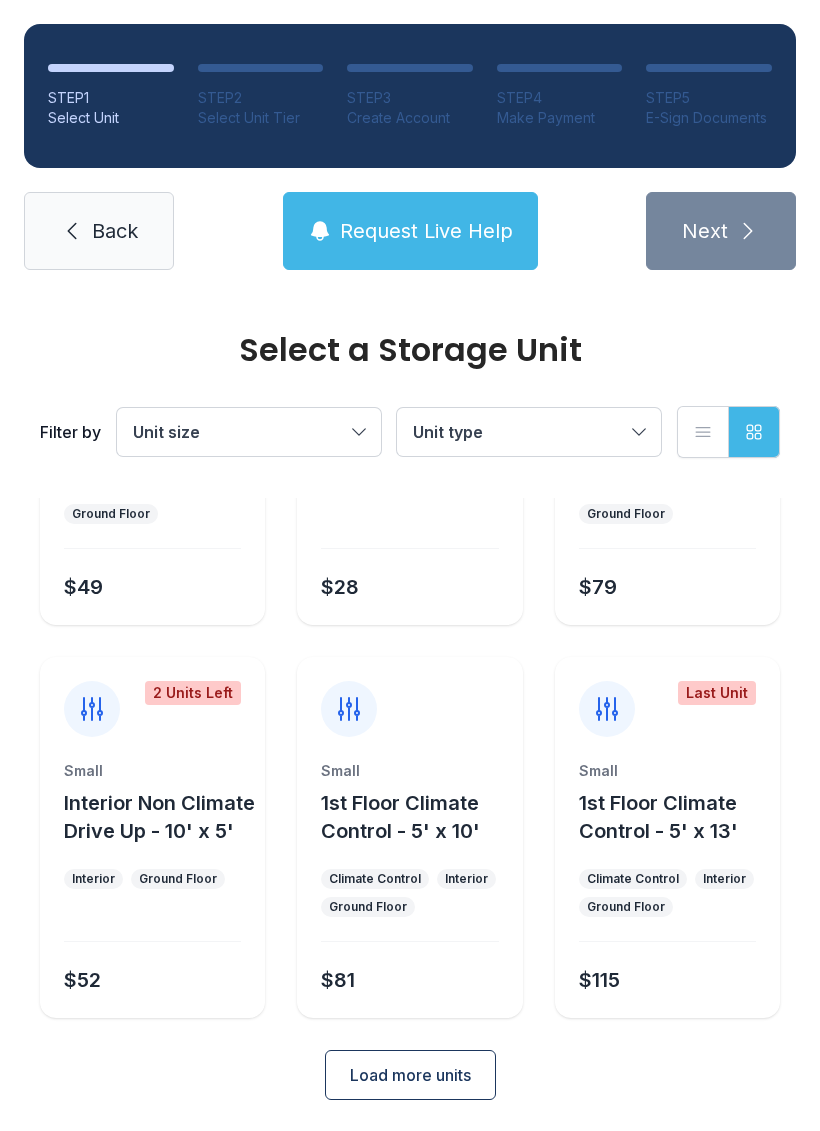 click on "Load more units" at bounding box center (410, 1075) 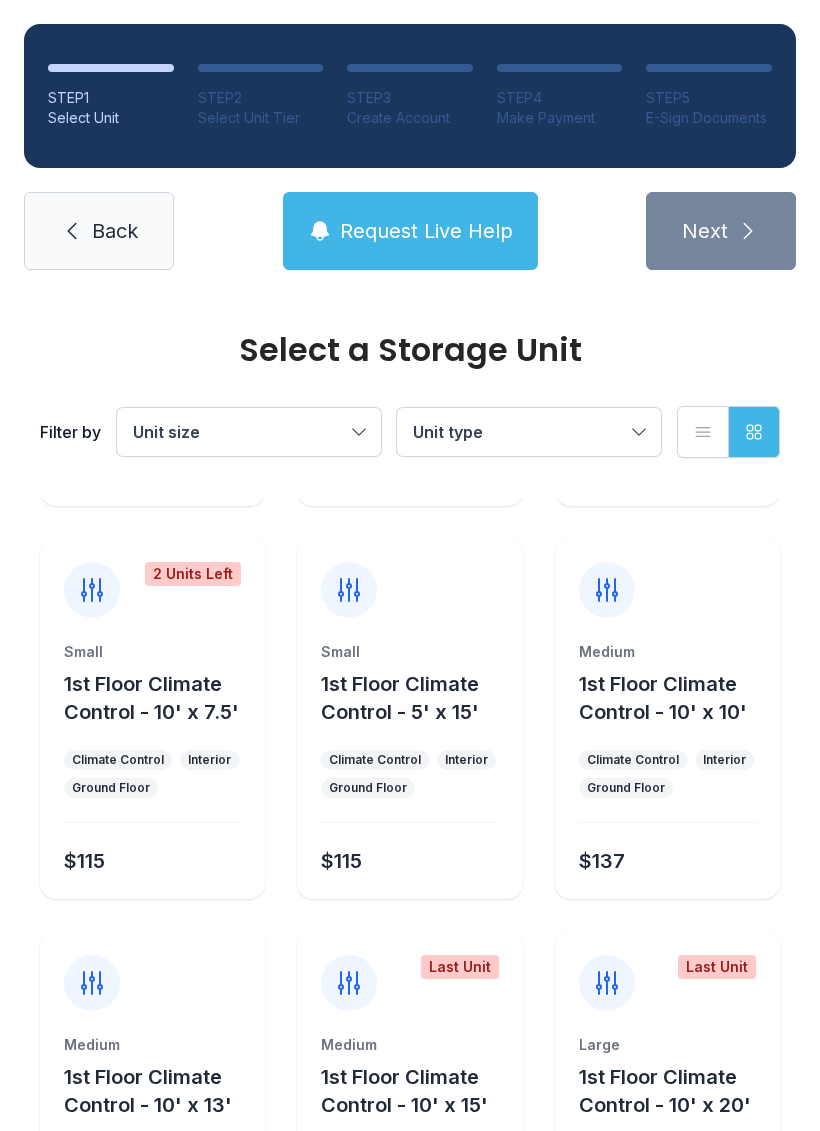 scroll, scrollTop: 745, scrollLeft: 0, axis: vertical 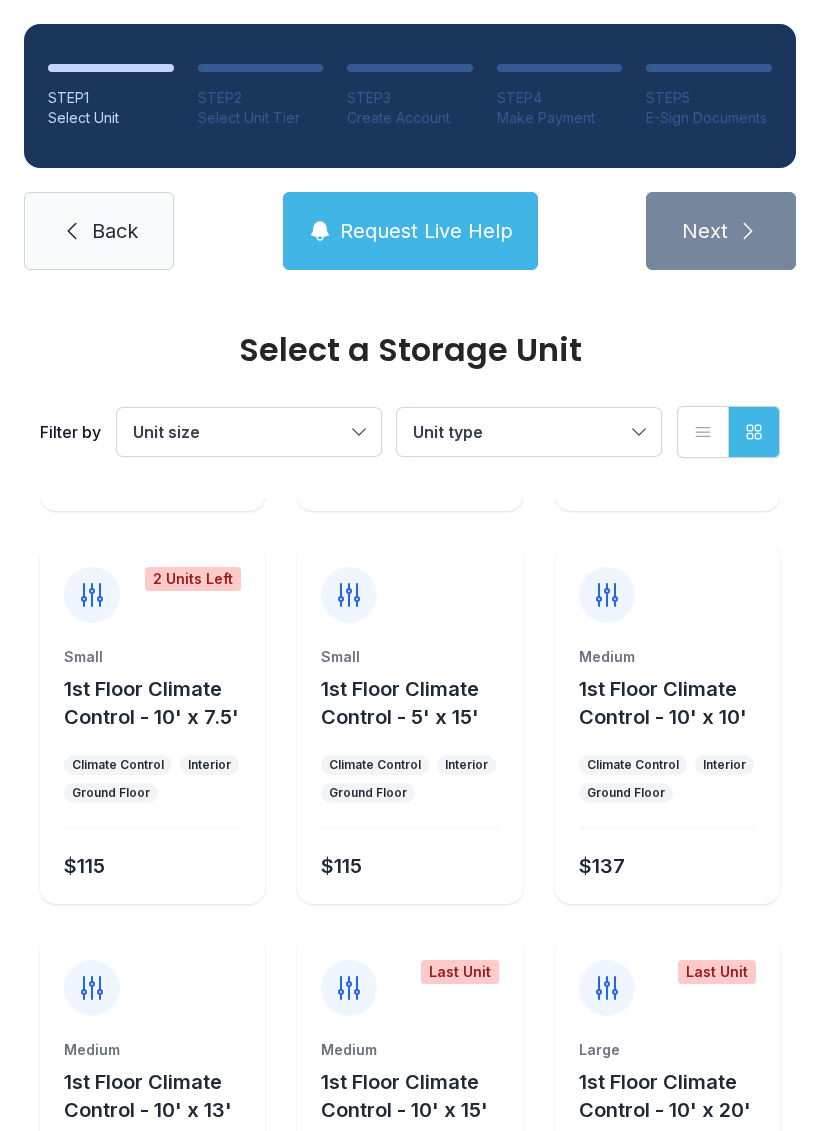 click on "1st Floor Climate Control - 10' x 10'" at bounding box center (663, 703) 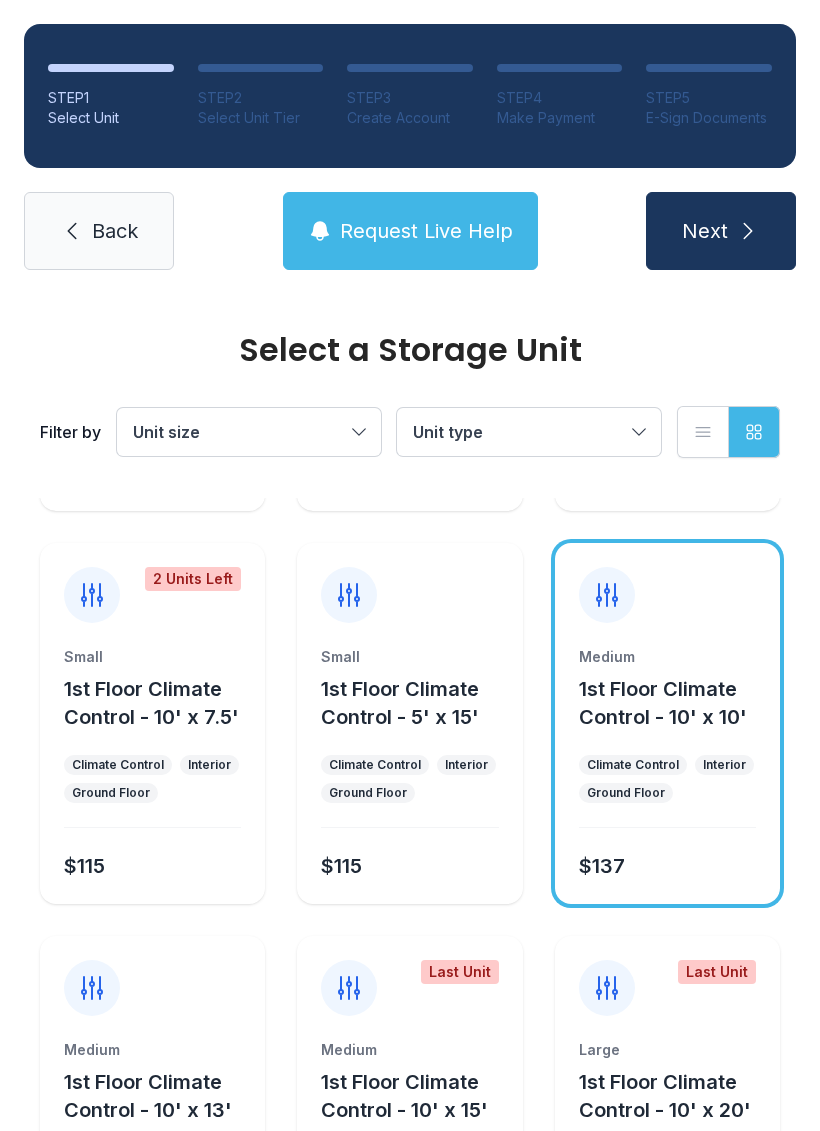 click on "Next" at bounding box center (721, 231) 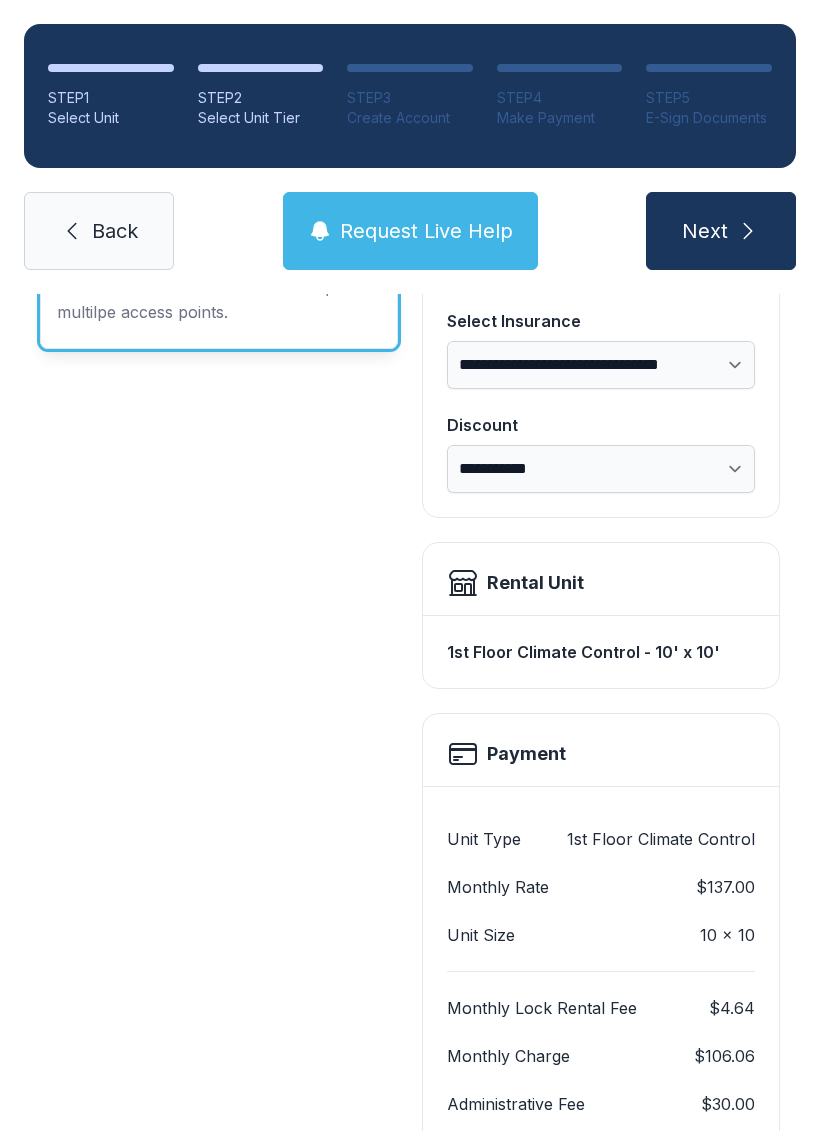 scroll, scrollTop: 315, scrollLeft: 0, axis: vertical 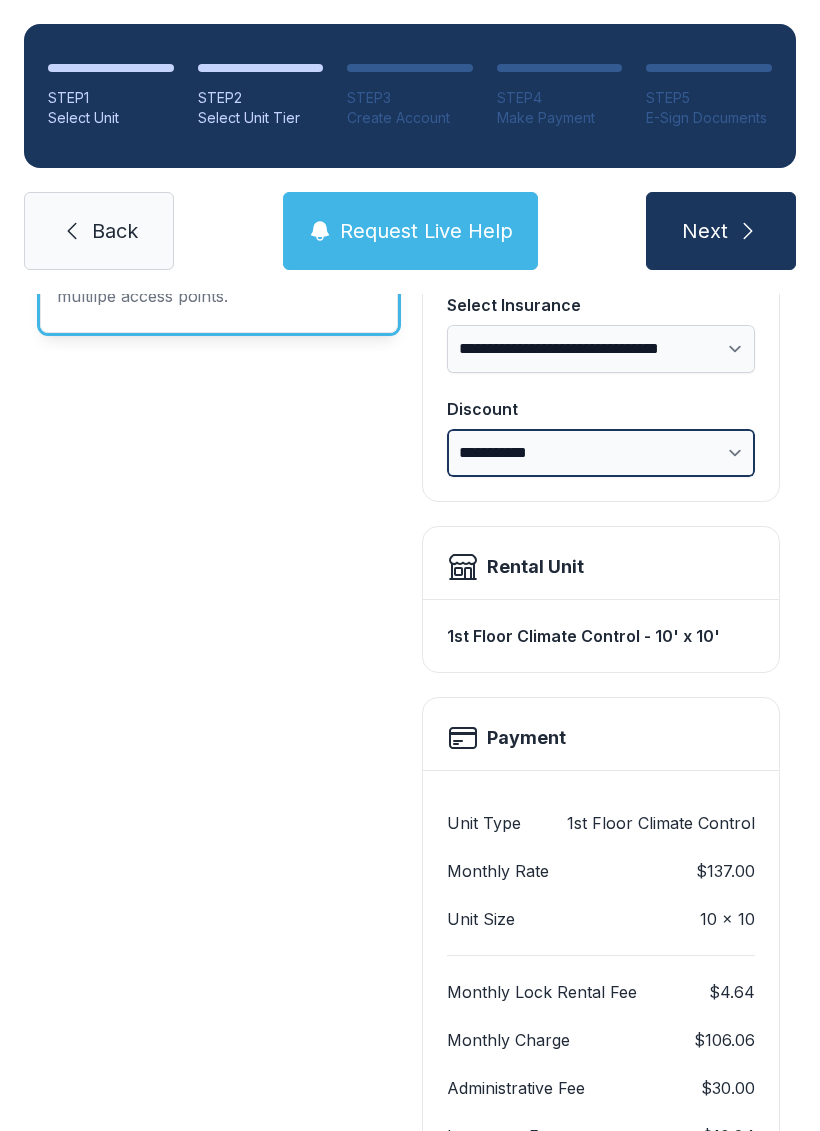click on "**********" at bounding box center (601, 453) 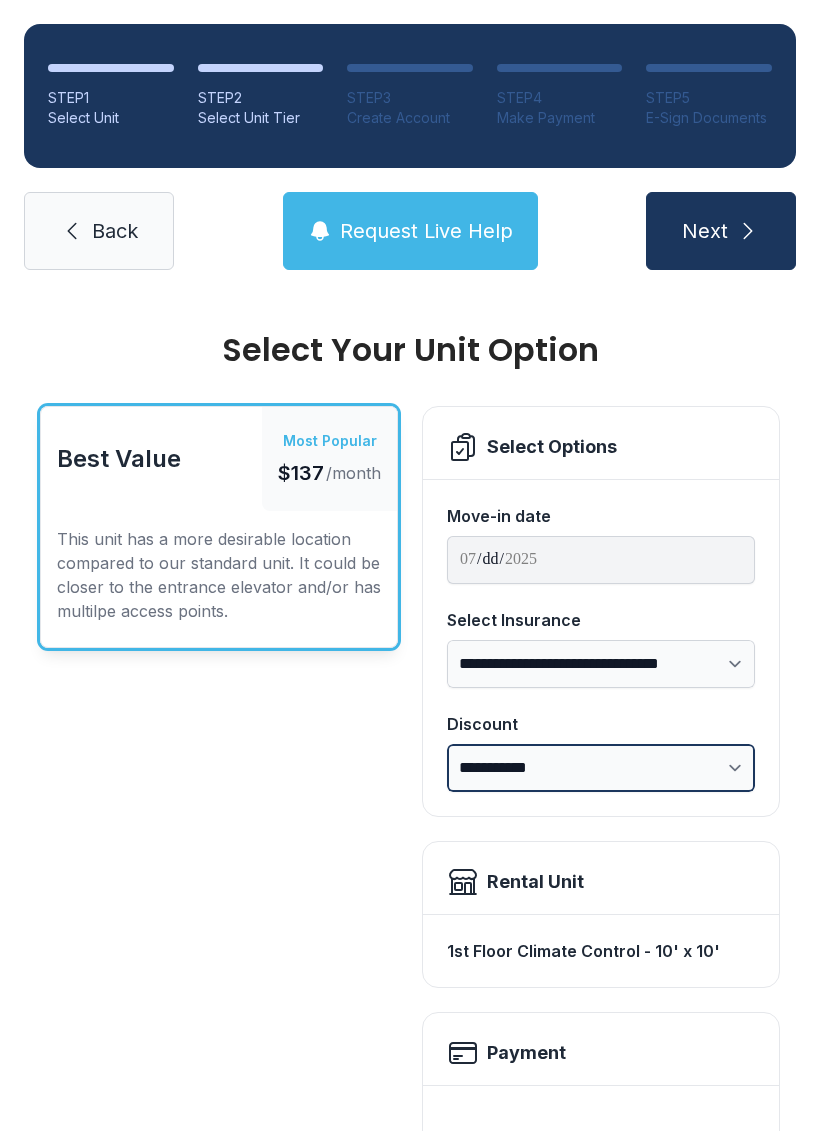 scroll, scrollTop: 0, scrollLeft: 0, axis: both 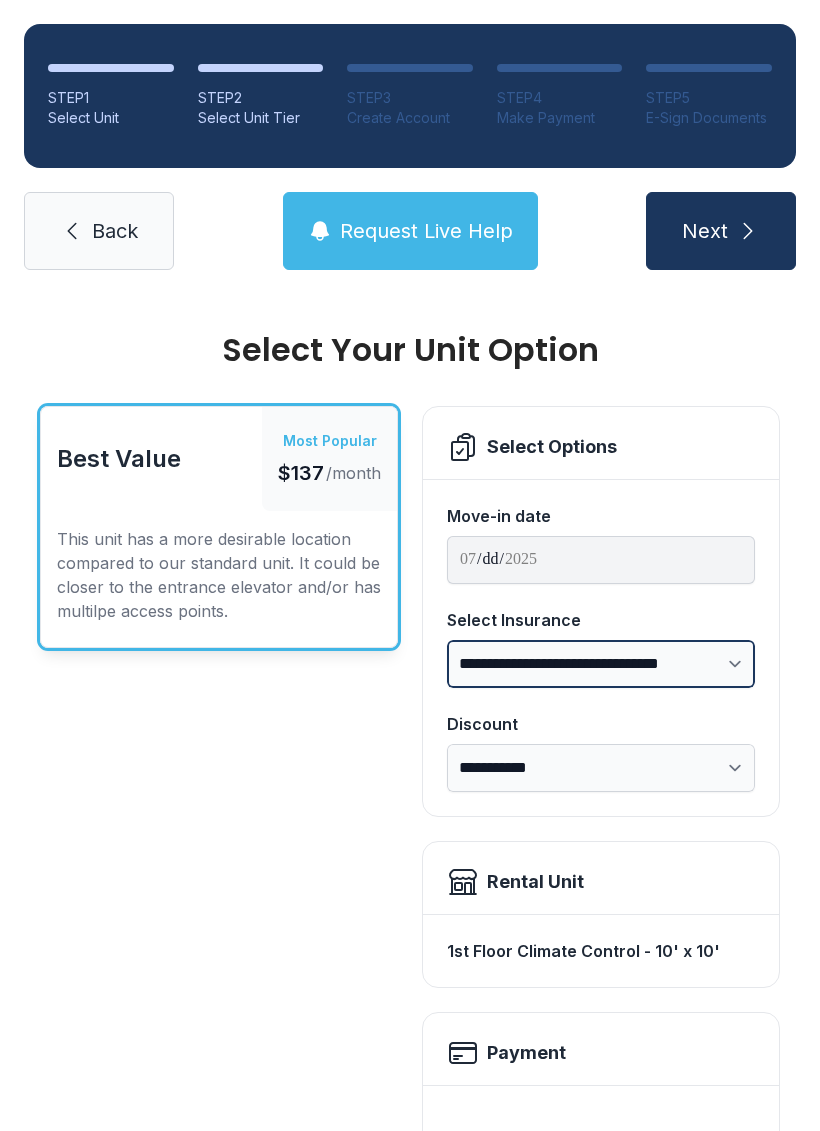 click on "**********" at bounding box center [601, 664] 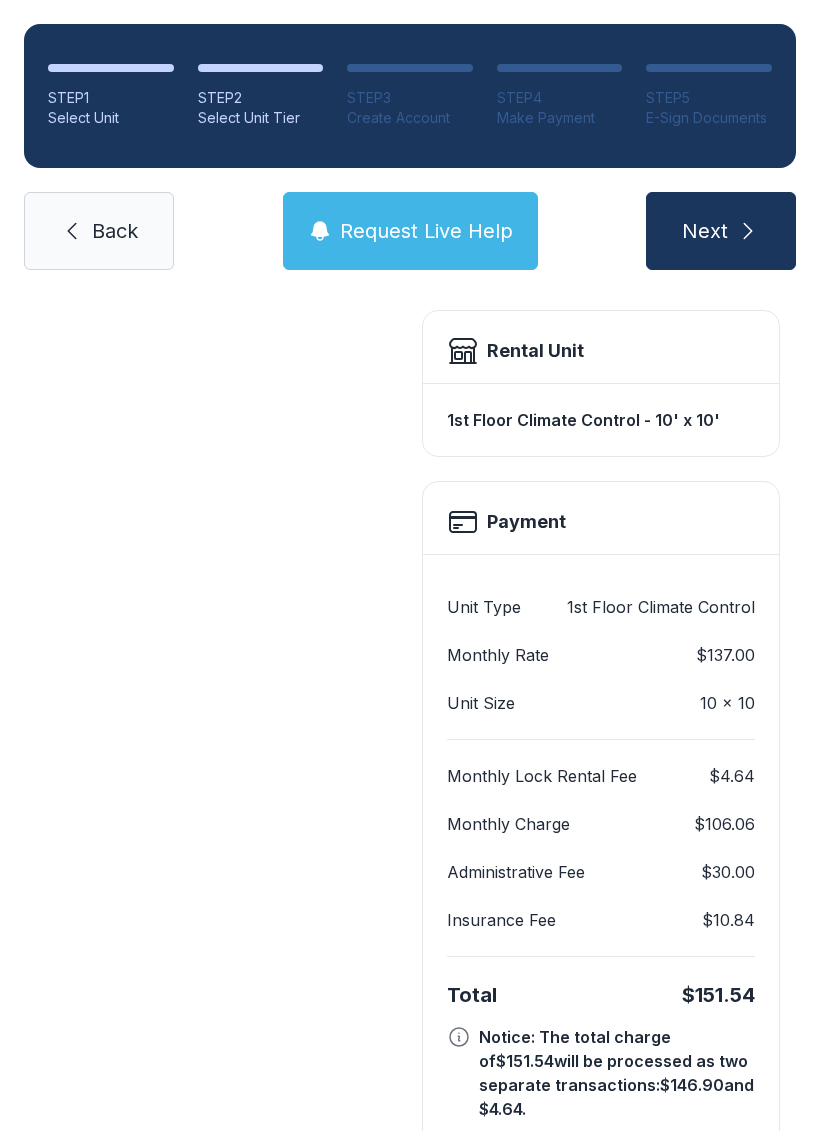 scroll, scrollTop: 533, scrollLeft: 0, axis: vertical 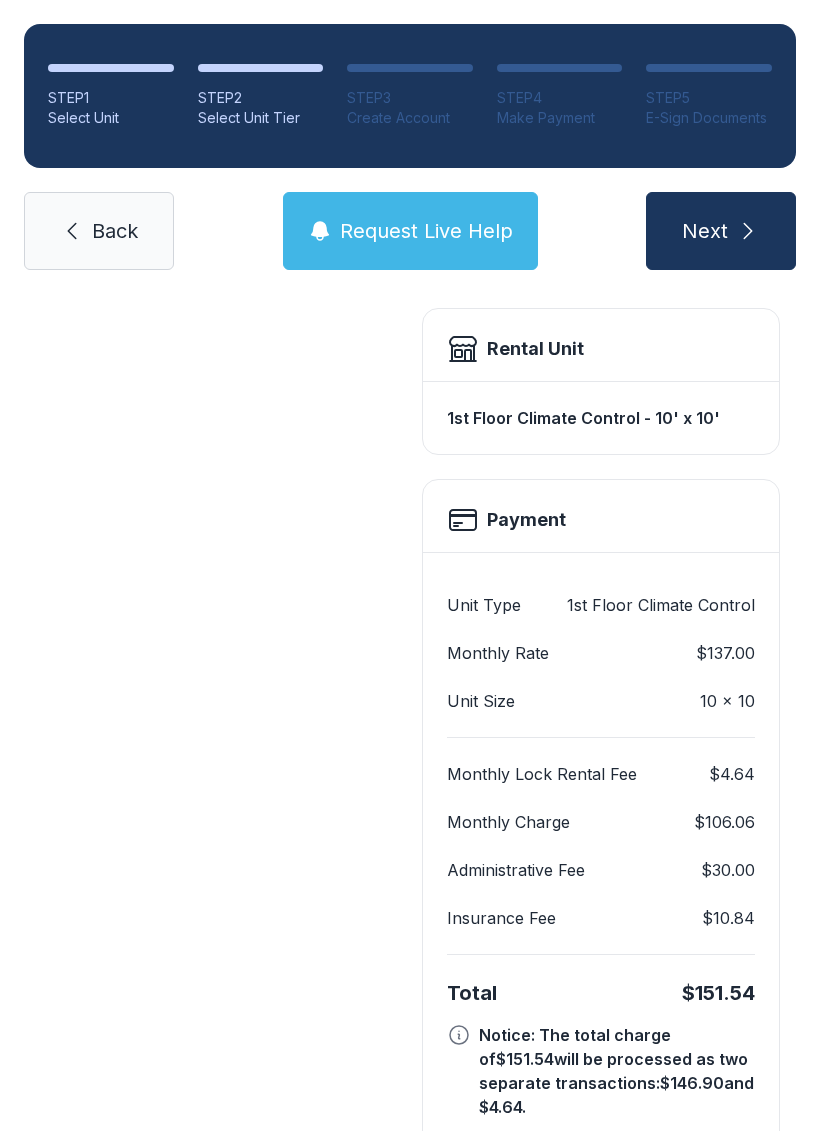 click on "Next" at bounding box center (705, 231) 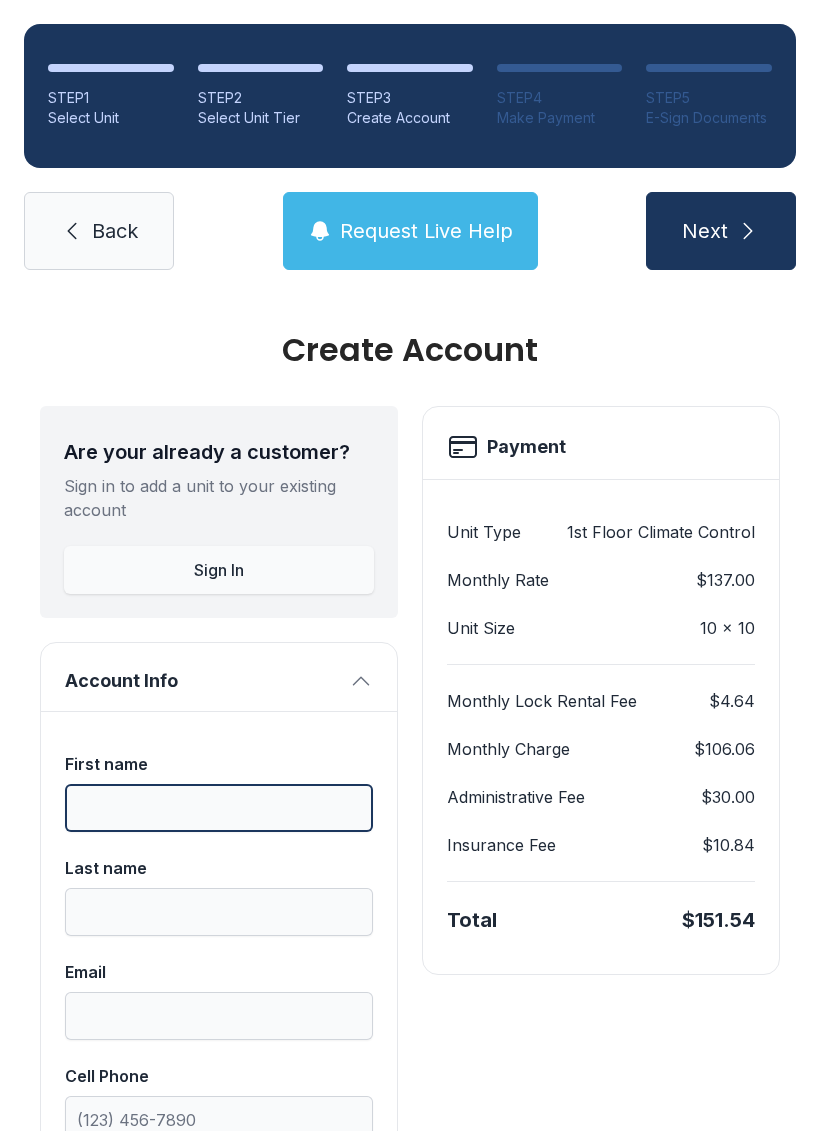 click on "First name" at bounding box center [219, 808] 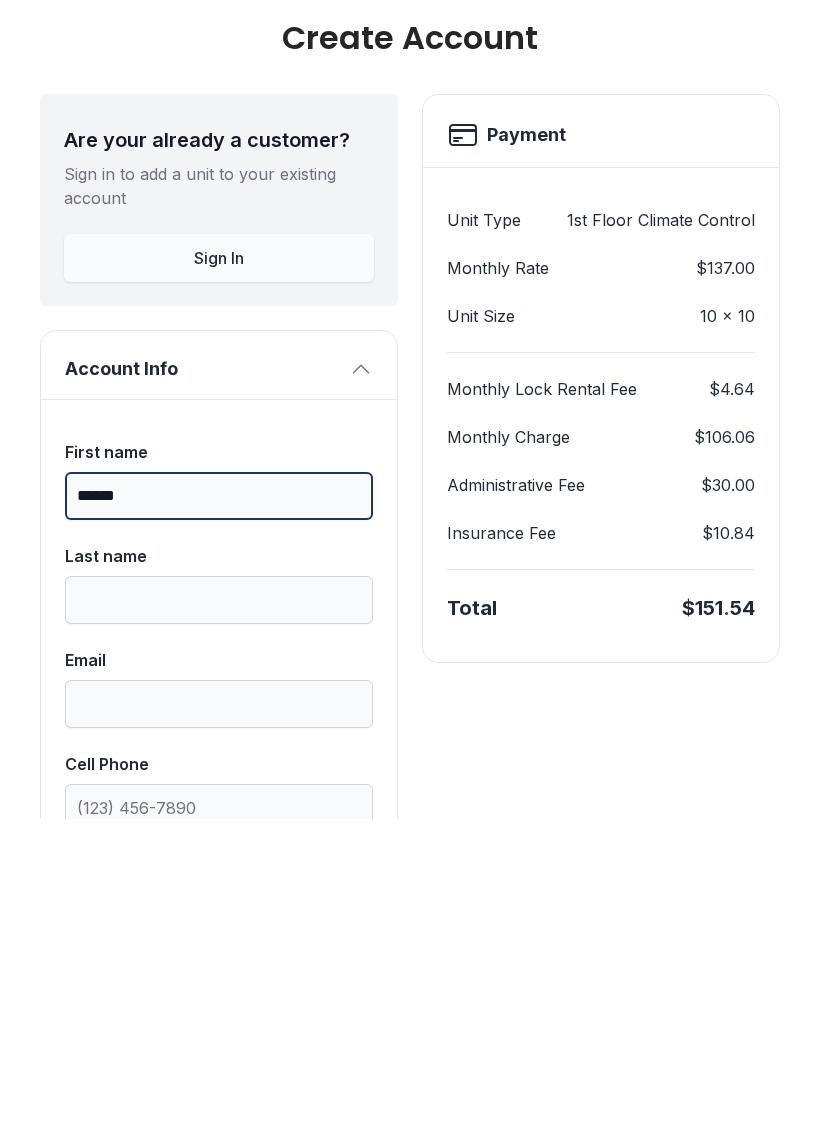 type on "******" 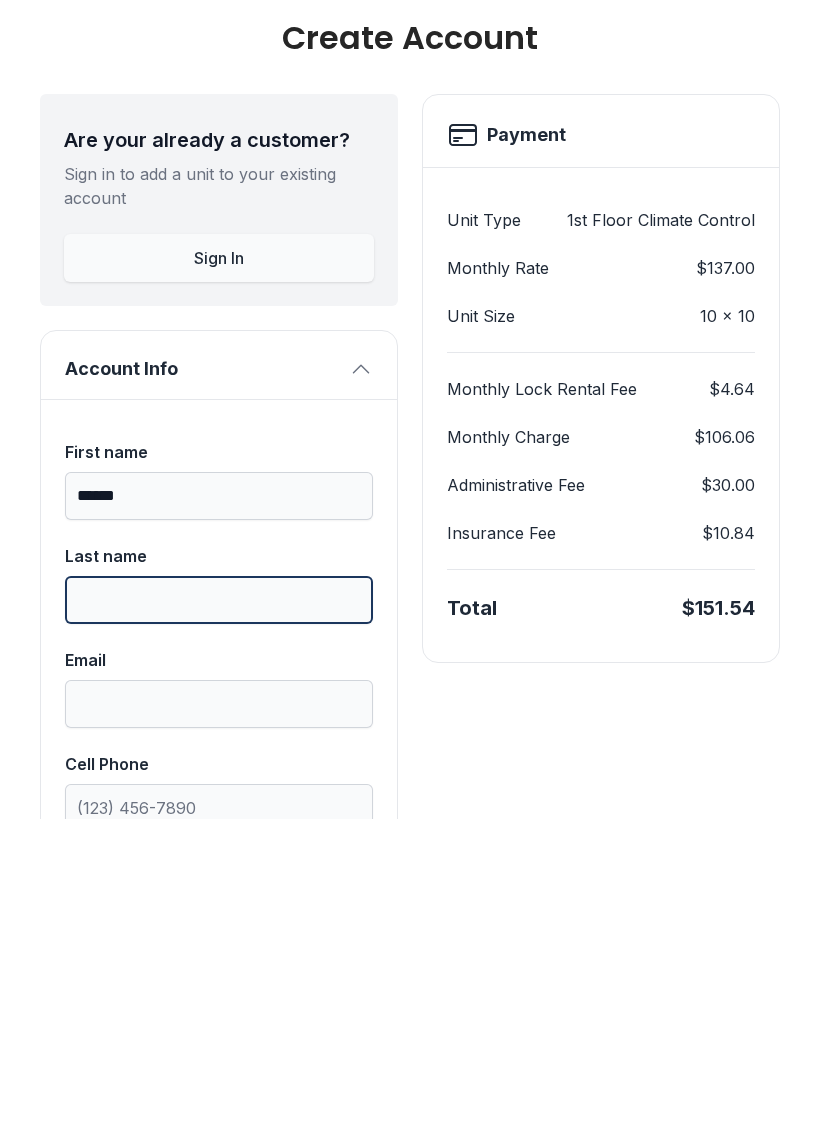 click on "Last name" at bounding box center [219, 912] 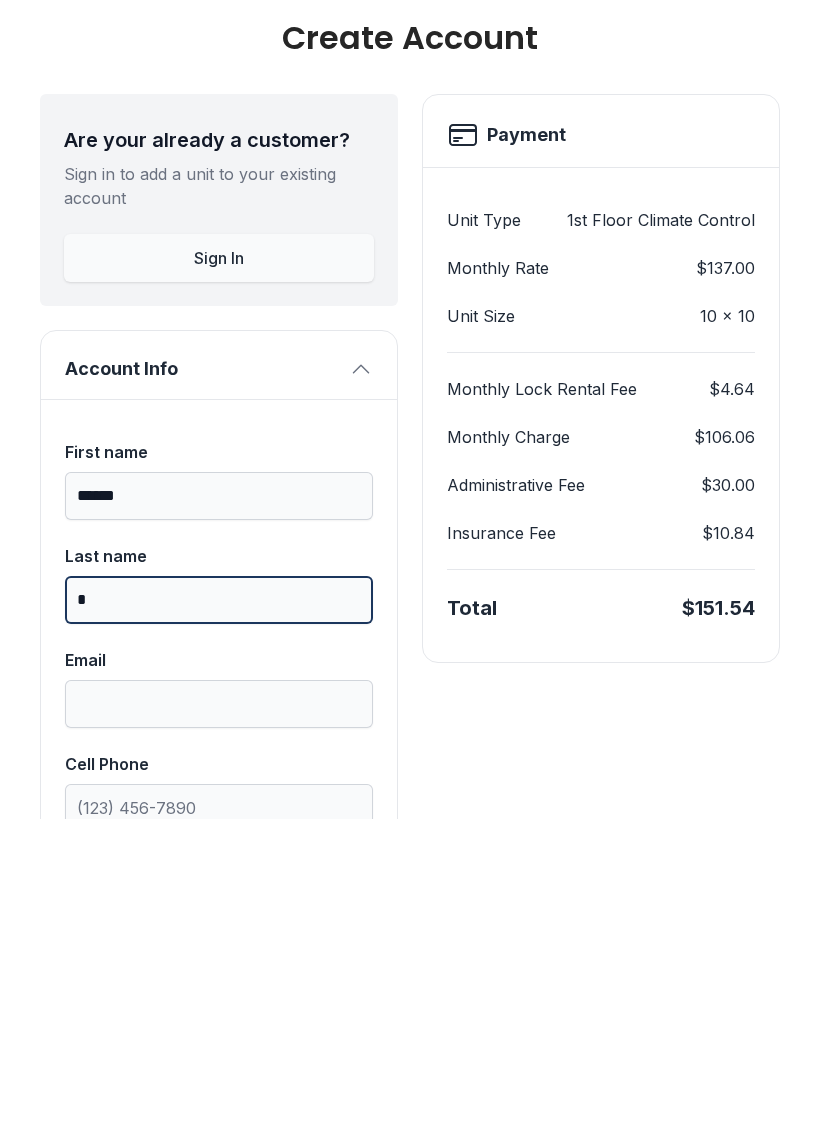 type on "*" 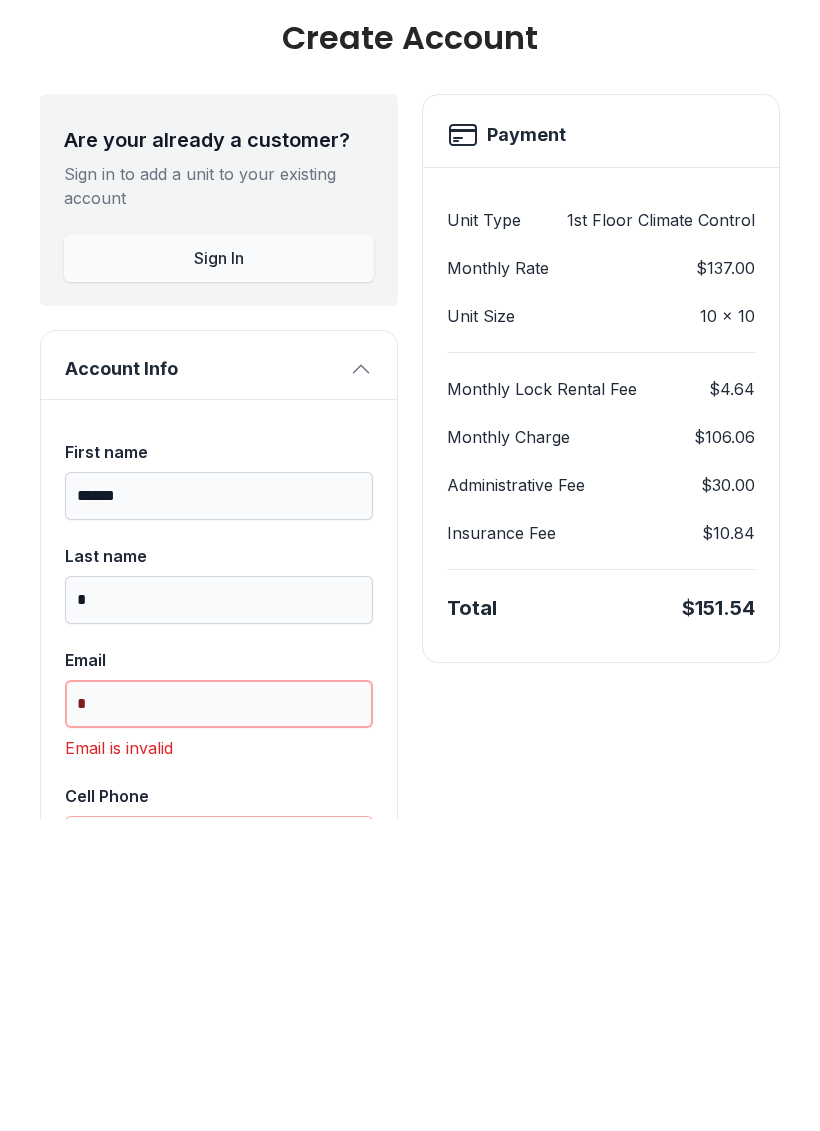 type on "*" 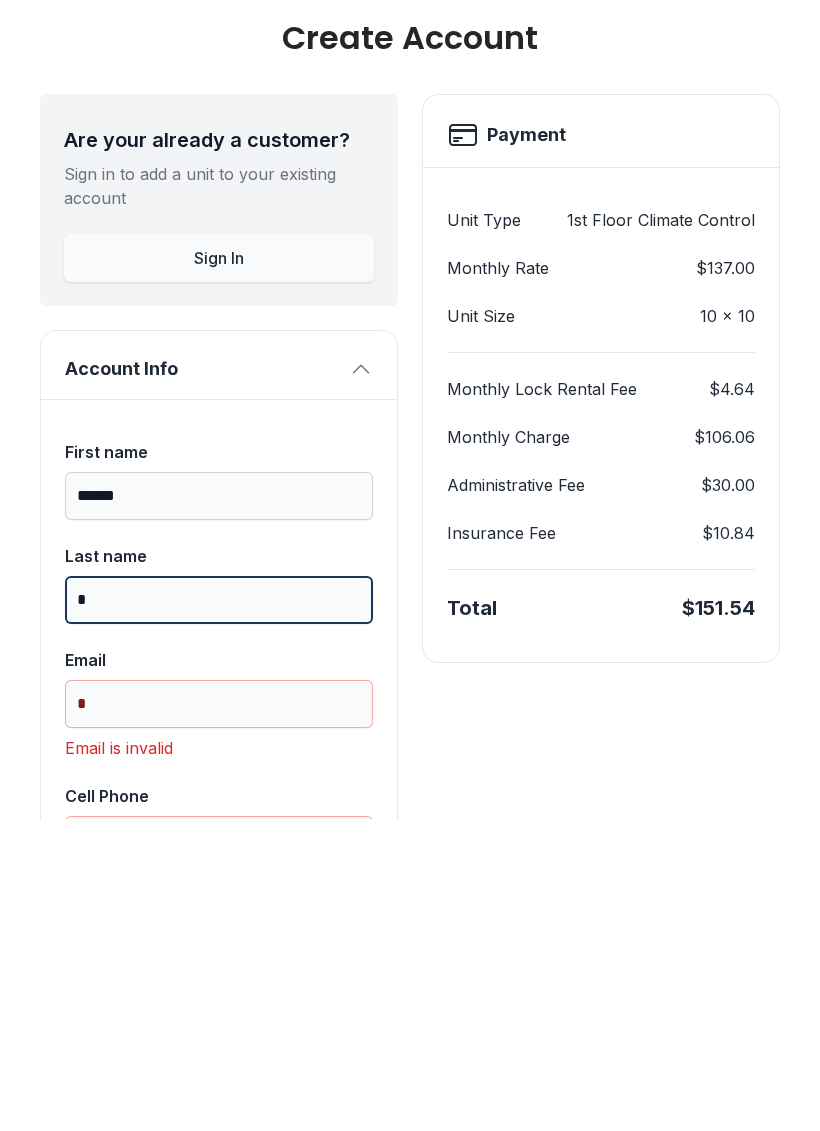 click on "*" at bounding box center (219, 912) 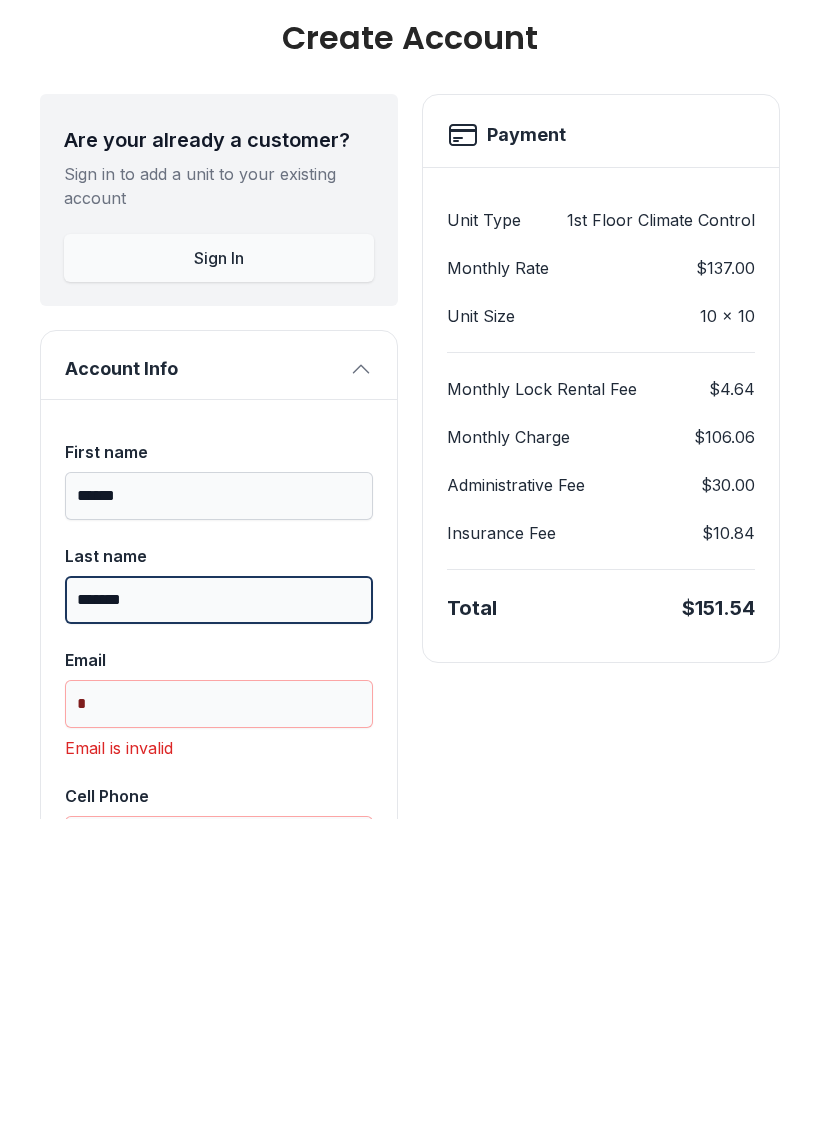 type on "*******" 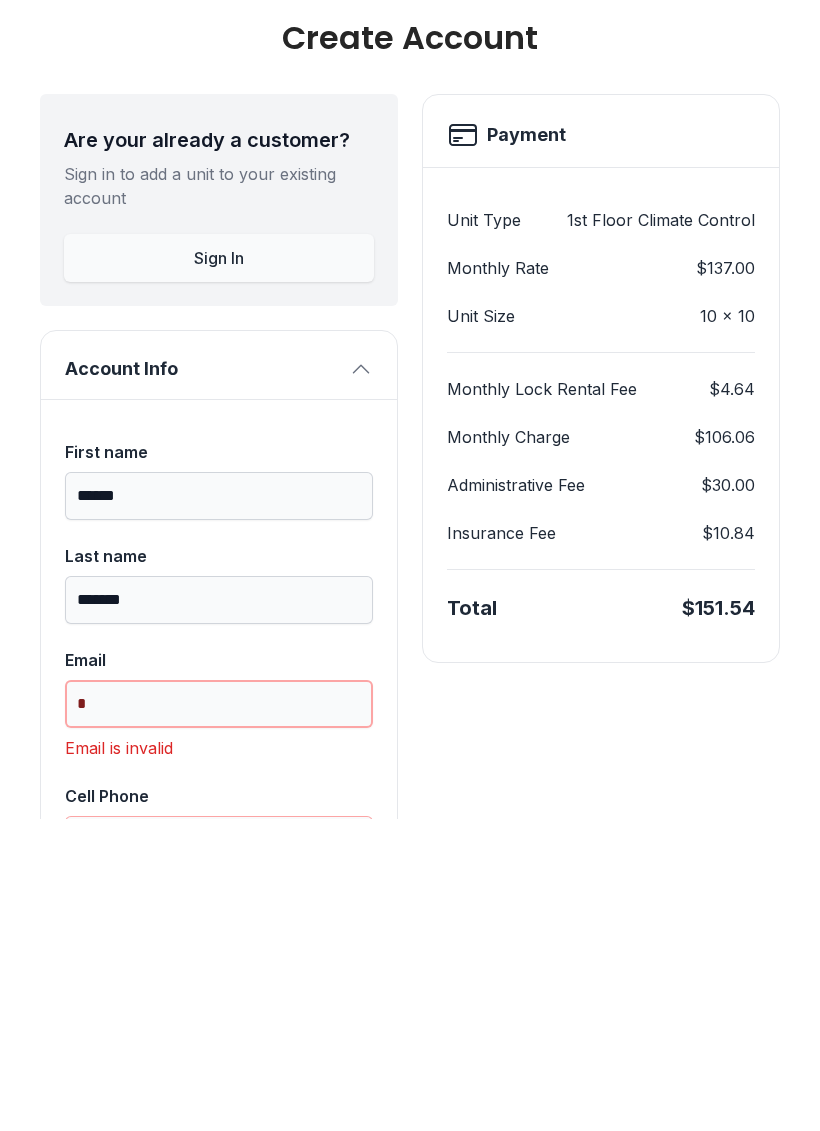 click on "*" at bounding box center [219, 1016] 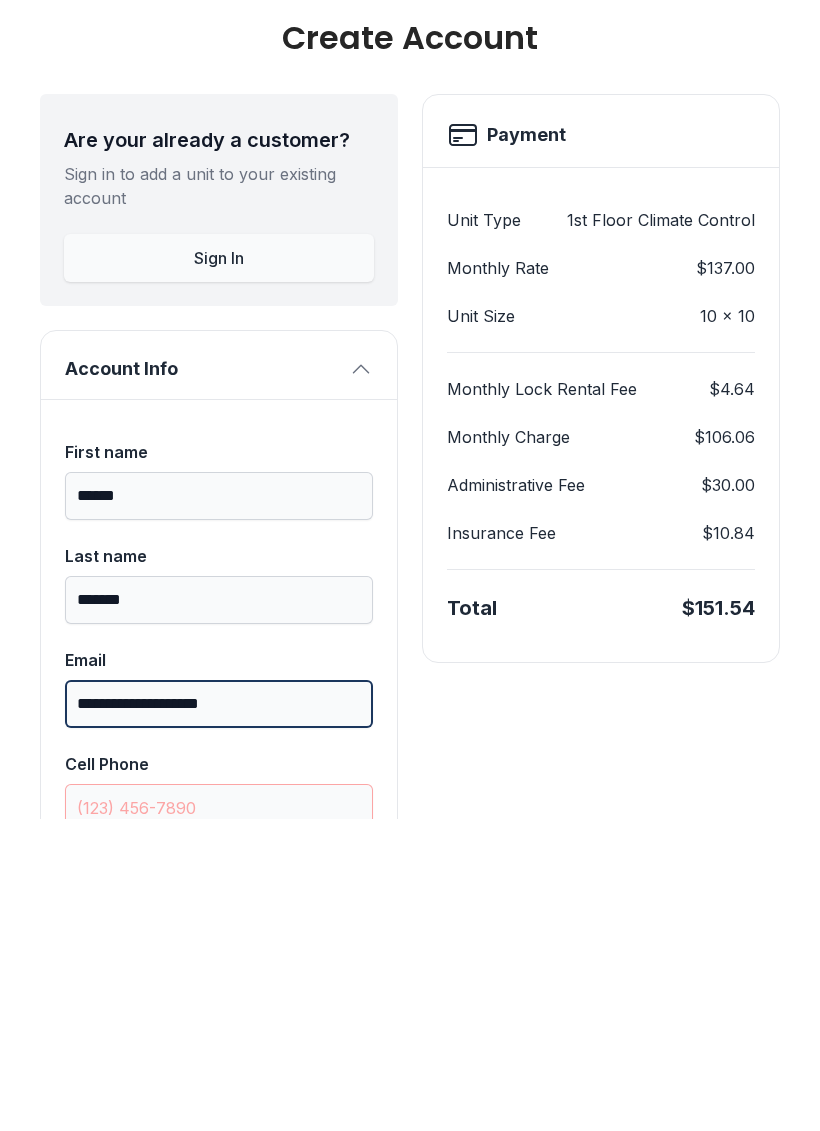 type on "**********" 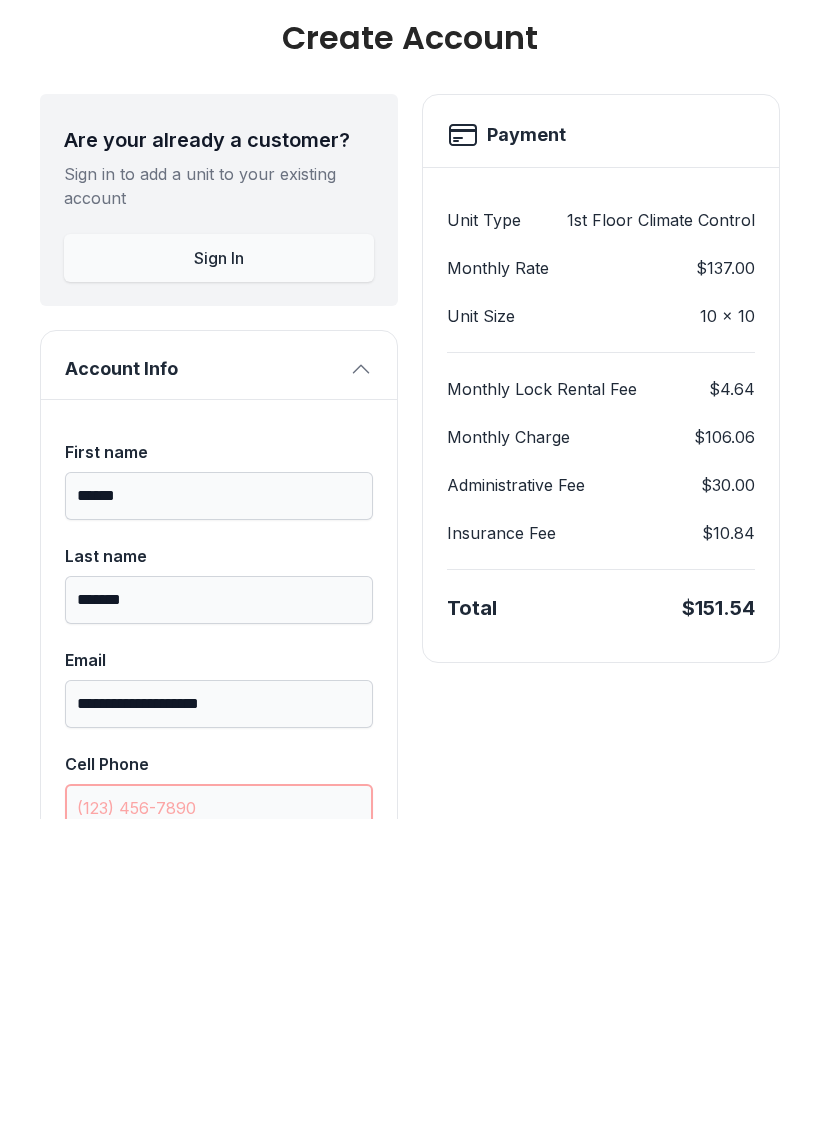 click on "Cell Phone" at bounding box center (219, 1120) 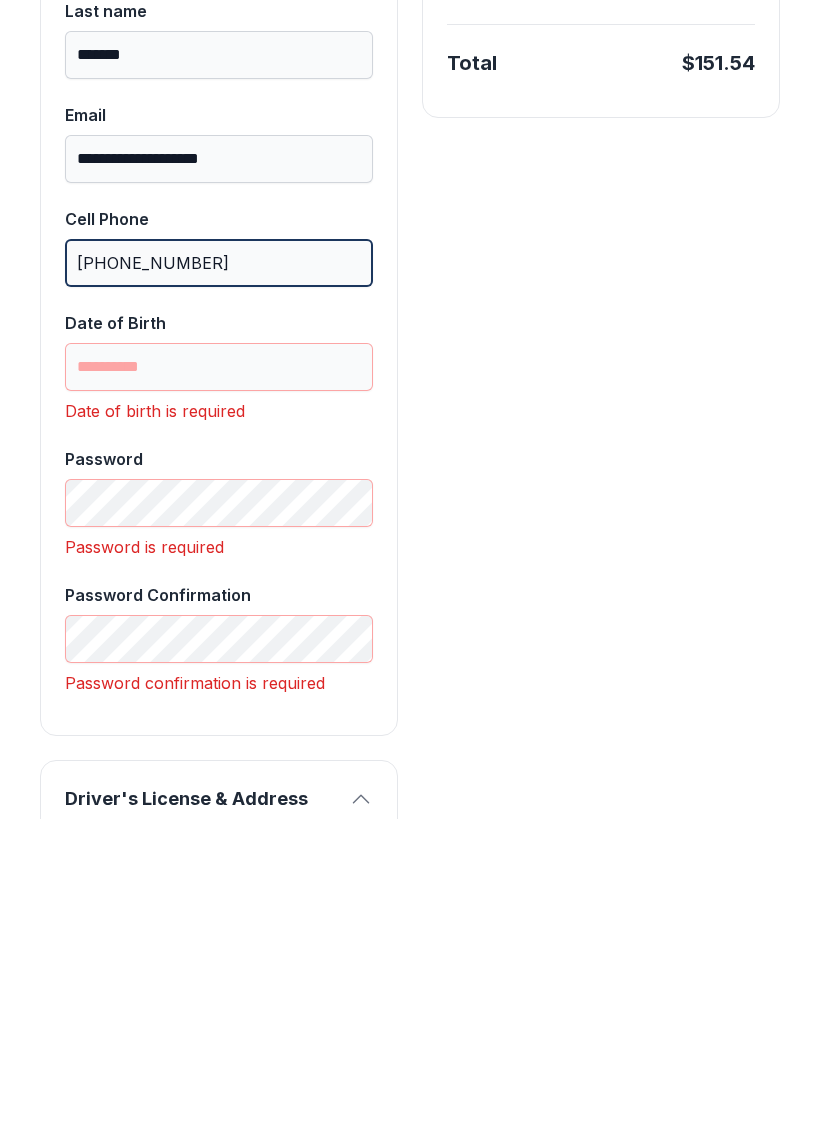 scroll, scrollTop: 606, scrollLeft: 0, axis: vertical 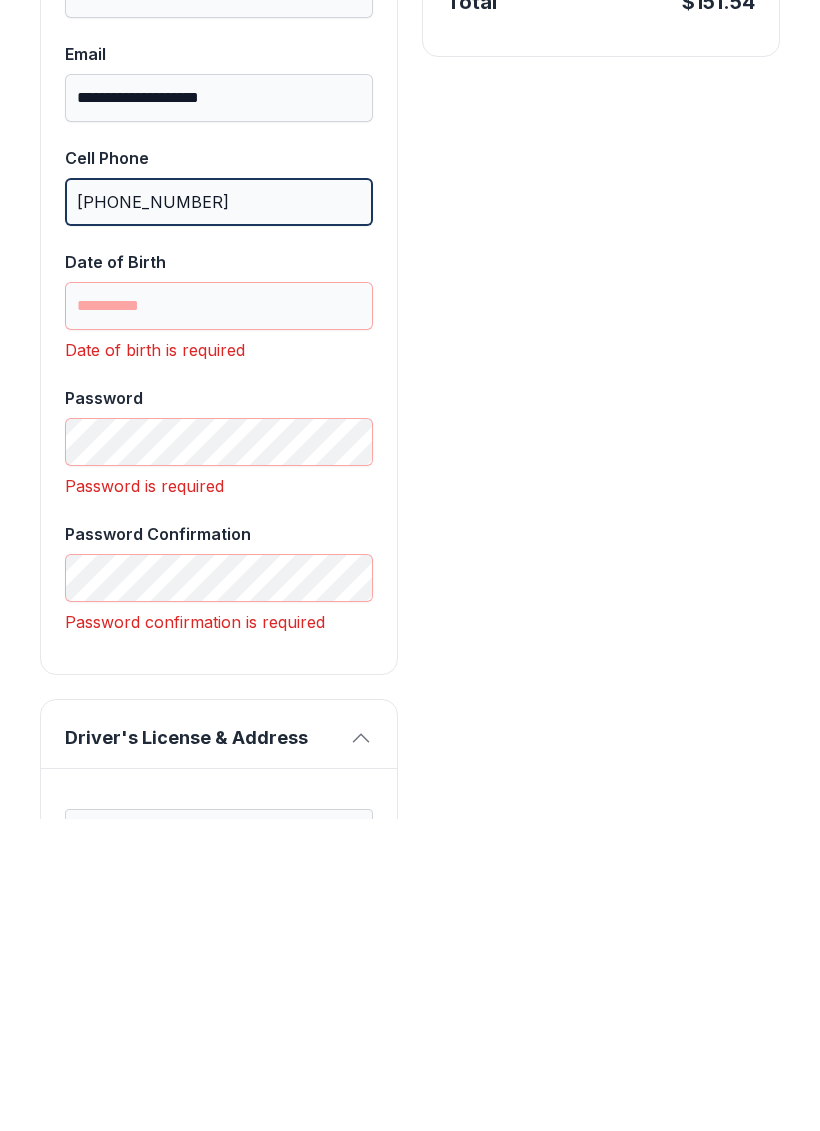 type on "[PHONE_NUMBER]" 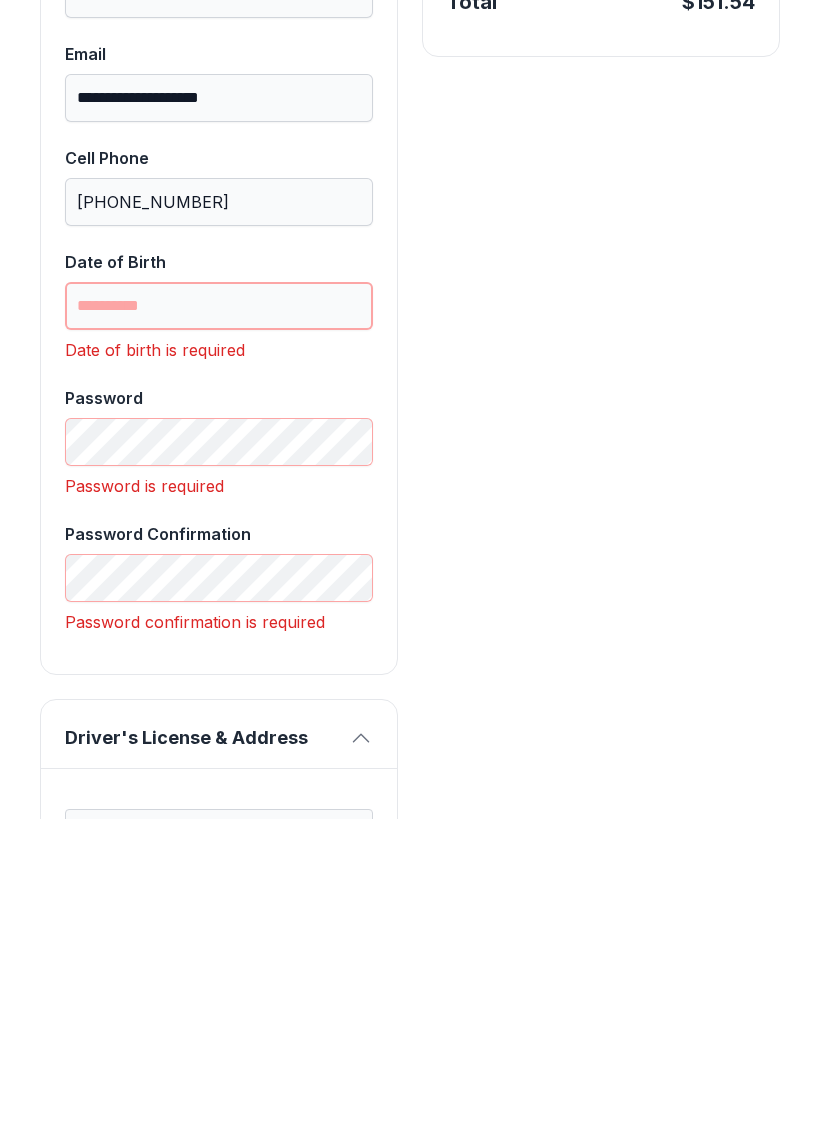 click on "Date of Birth" at bounding box center [219, 618] 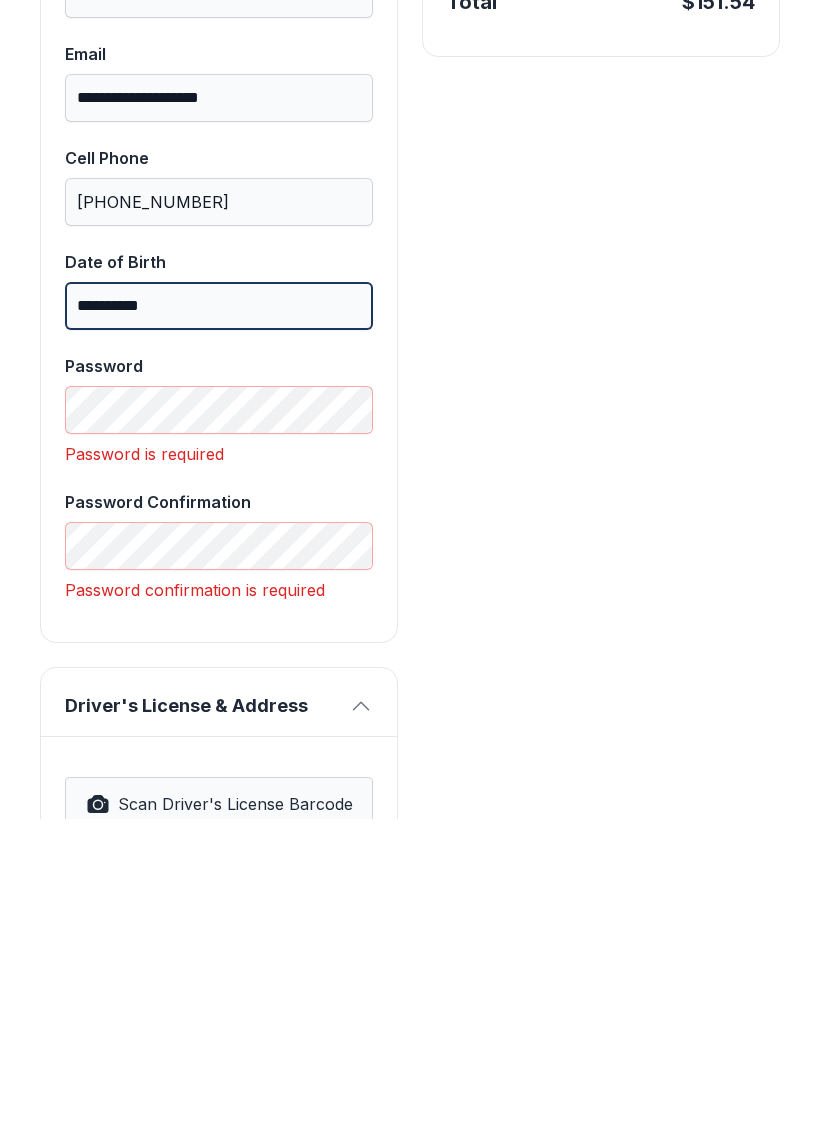 type on "**********" 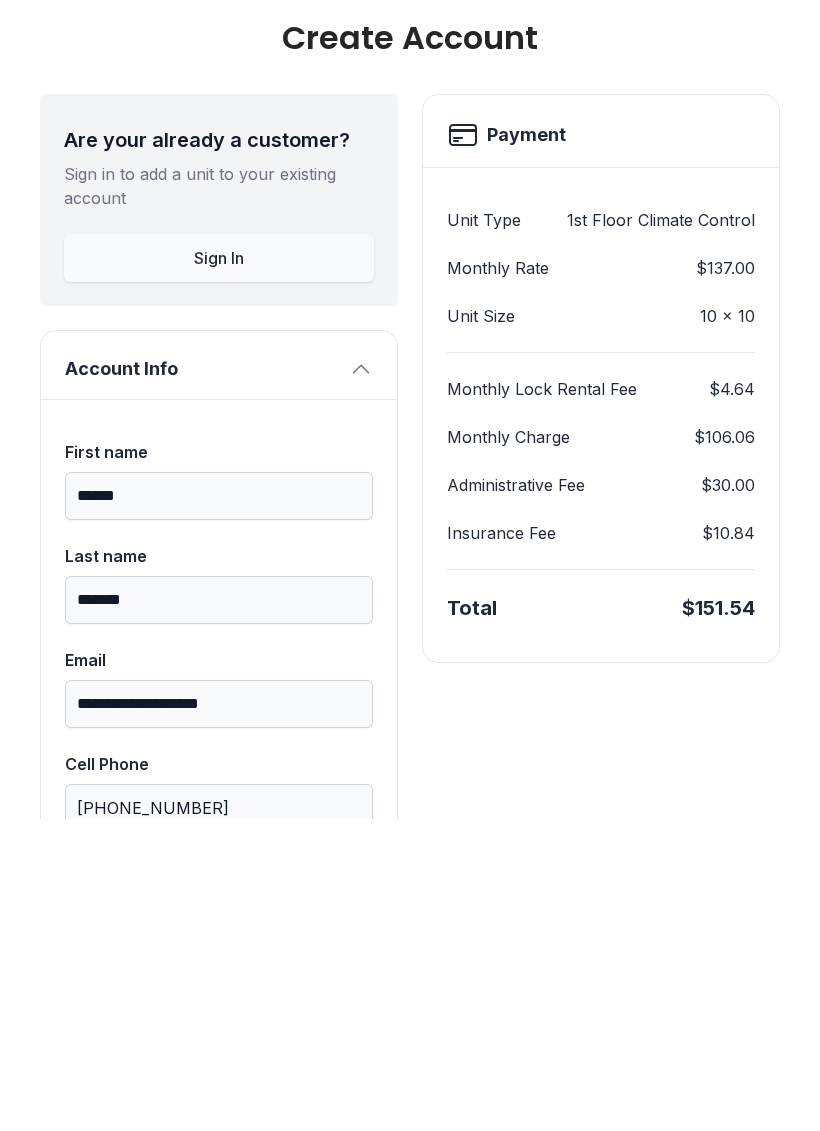 scroll, scrollTop: 0, scrollLeft: 0, axis: both 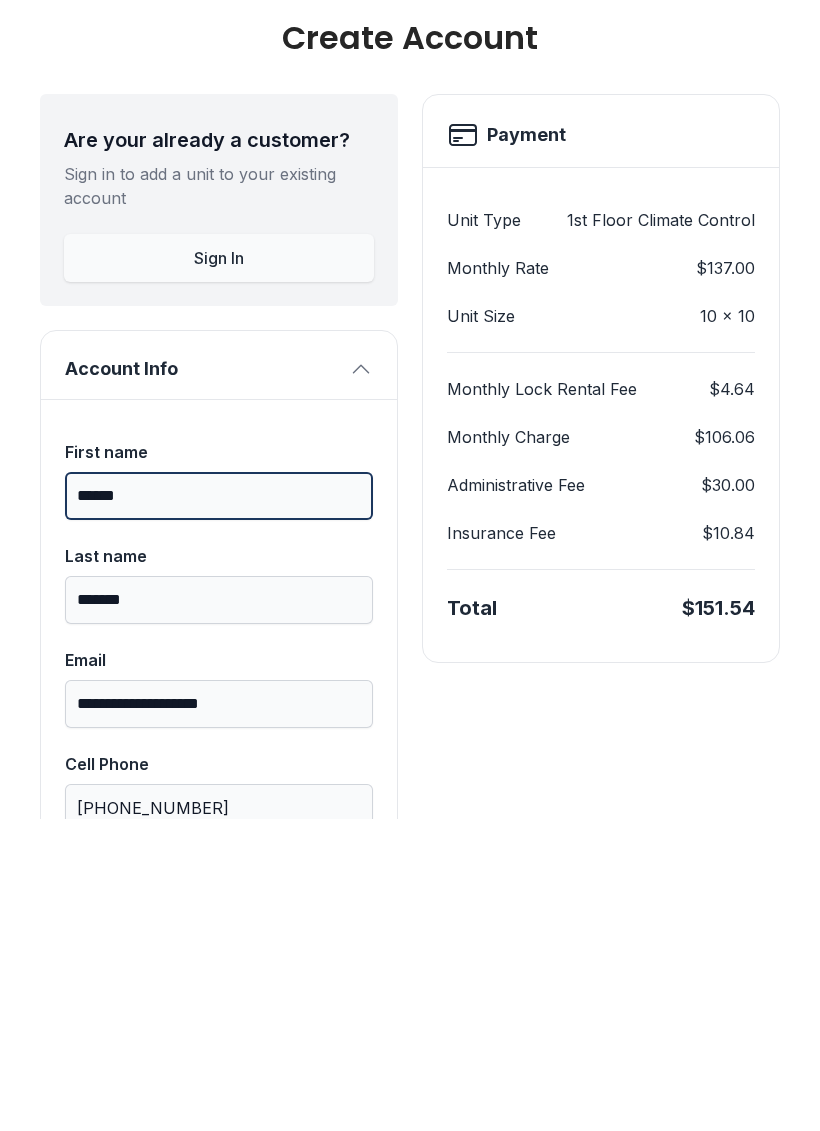 click on "******" at bounding box center (219, 808) 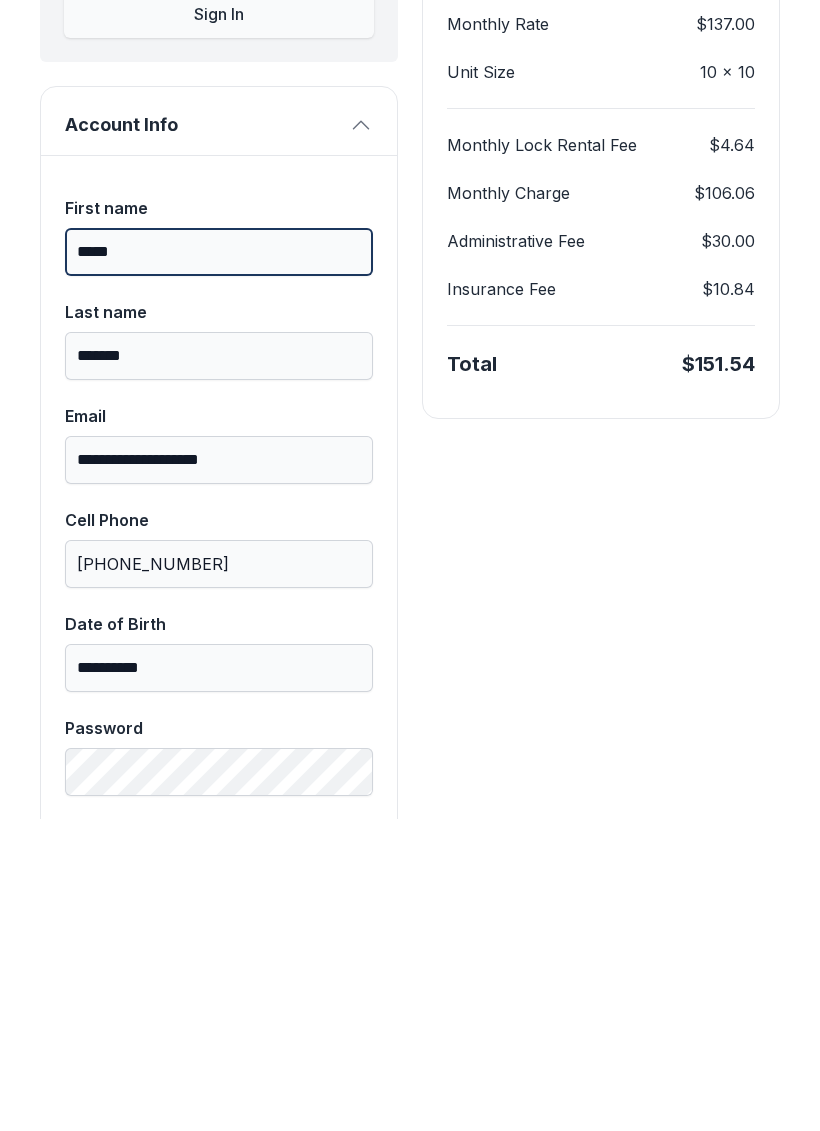 scroll, scrollTop: 259, scrollLeft: 0, axis: vertical 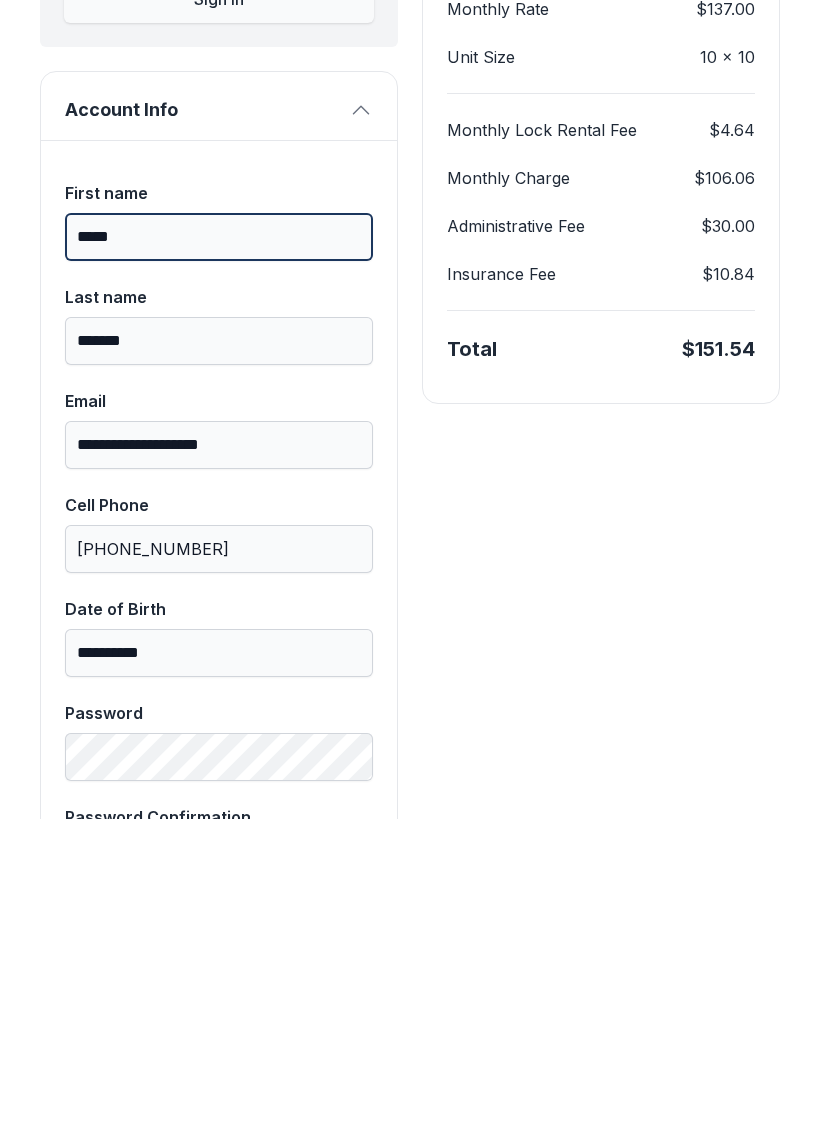 type on "*****" 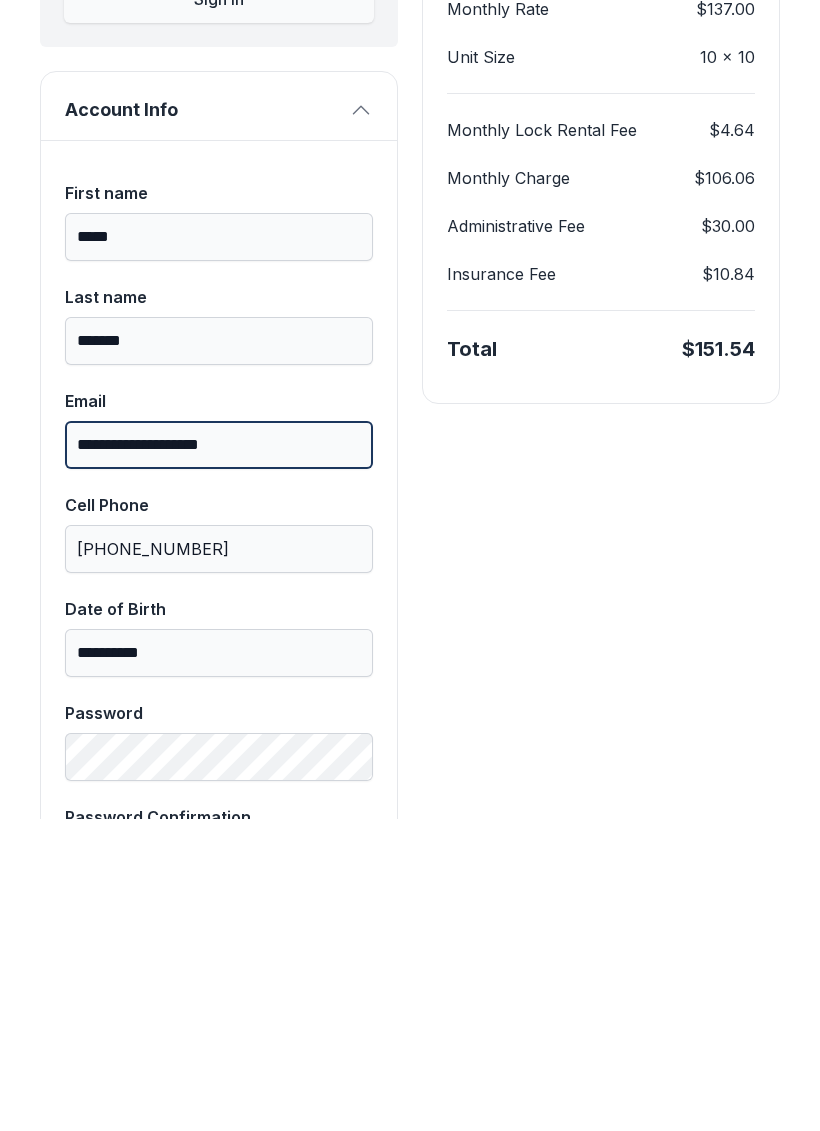 click on "**********" at bounding box center [219, 757] 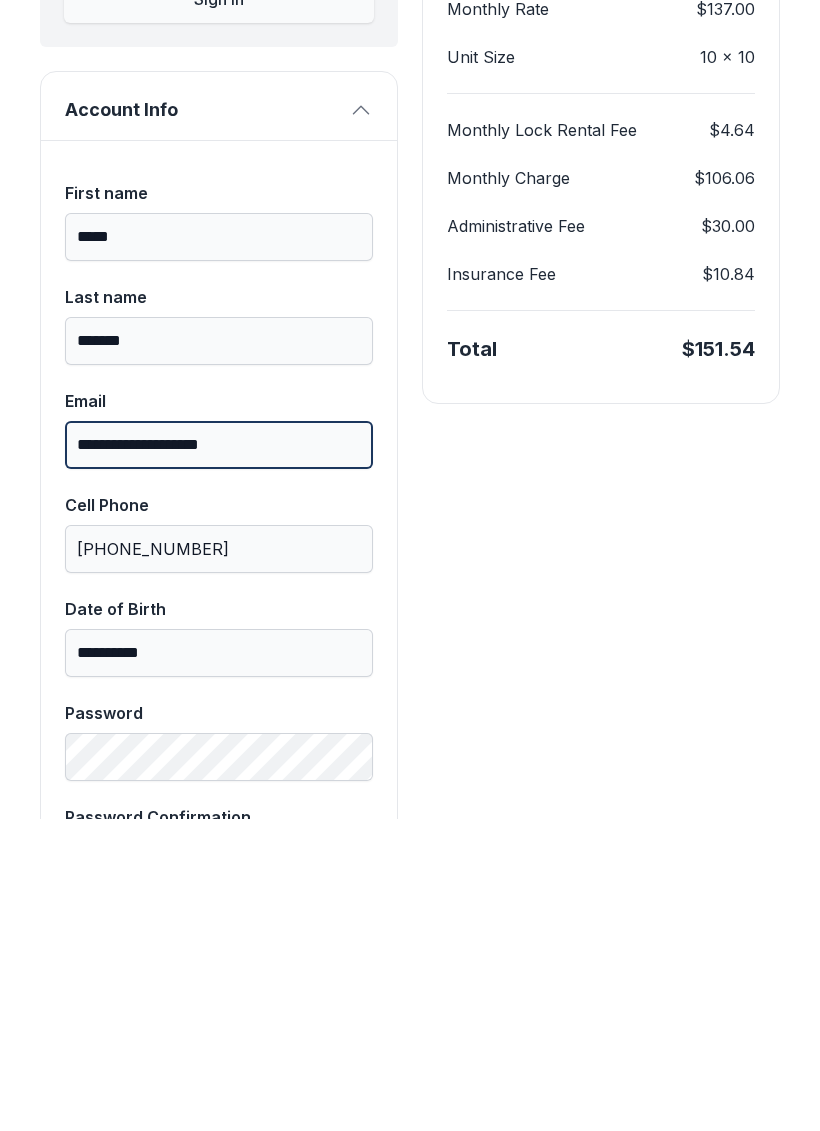 click on "**********" at bounding box center [219, 757] 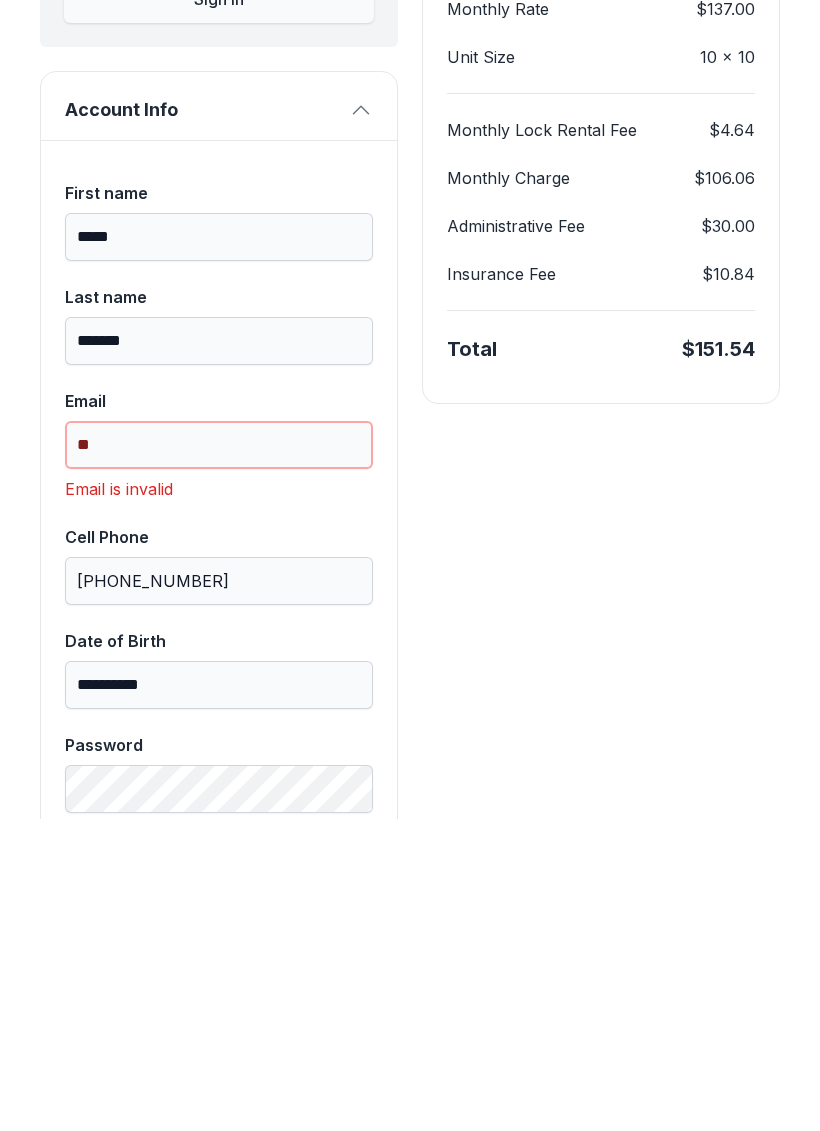 type on "*" 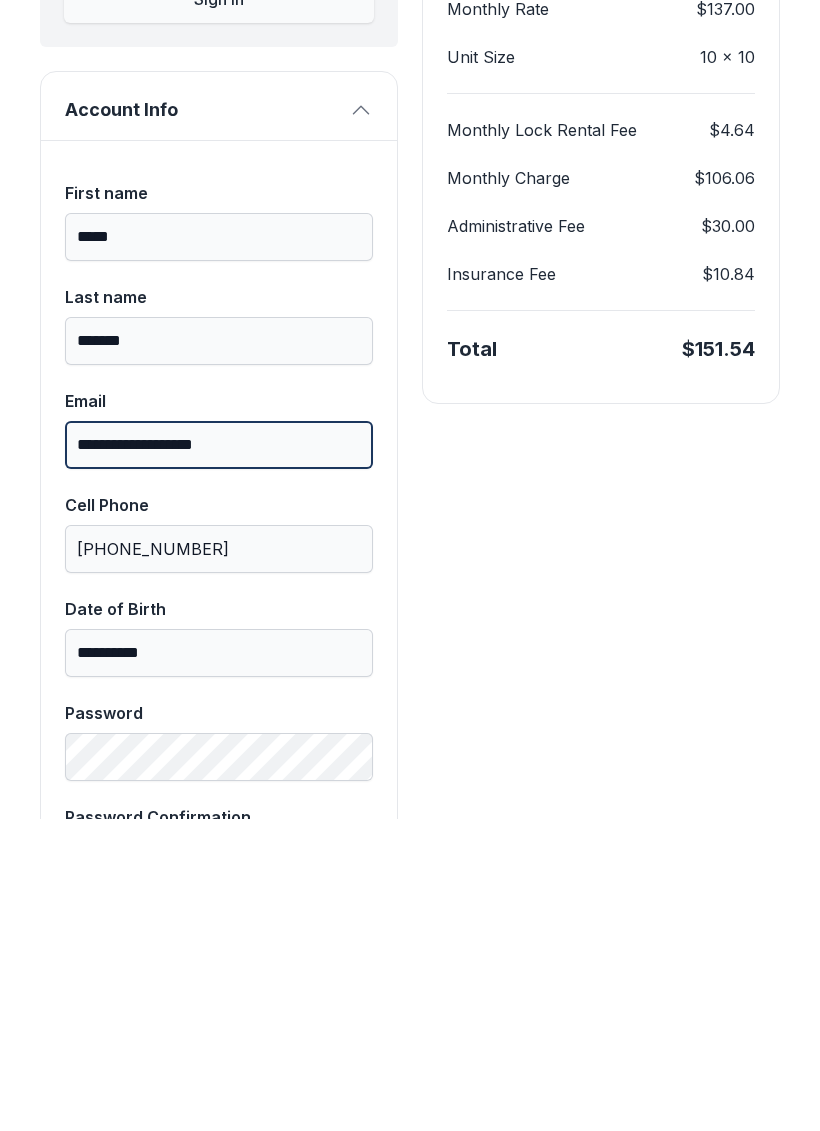 type on "**********" 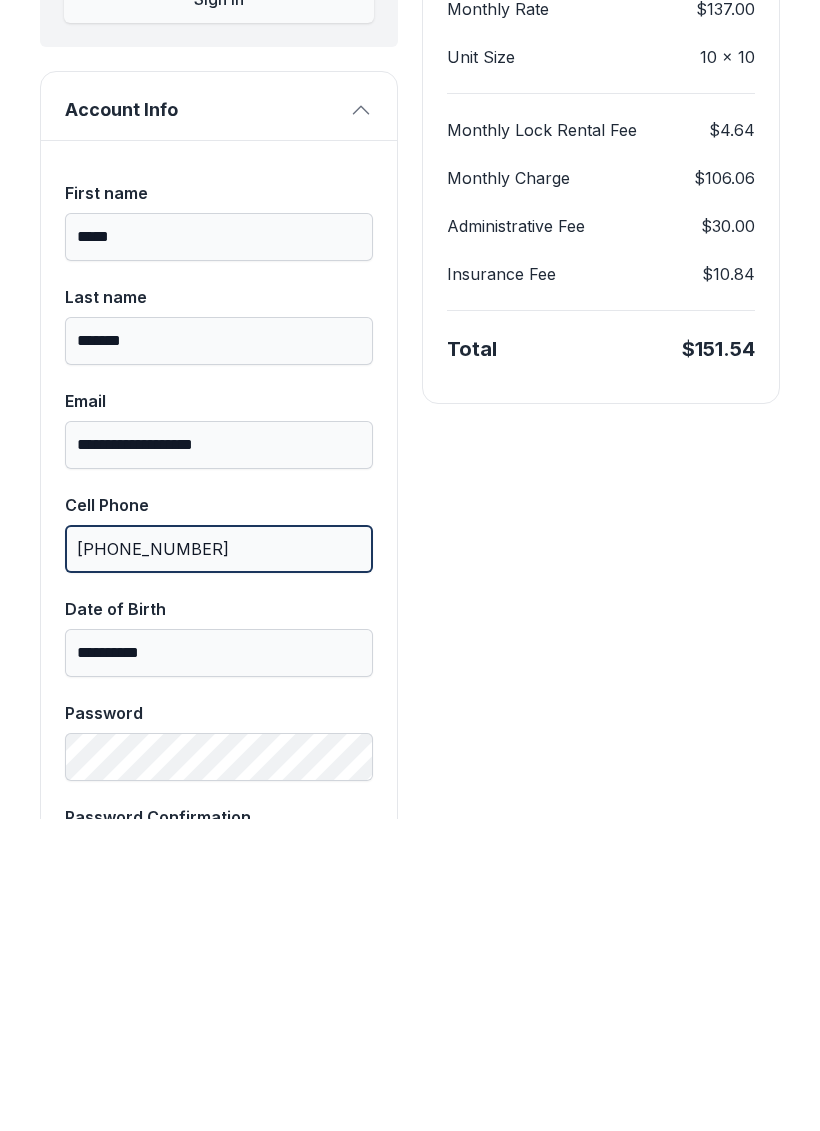 click on "[PHONE_NUMBER]" at bounding box center (219, 861) 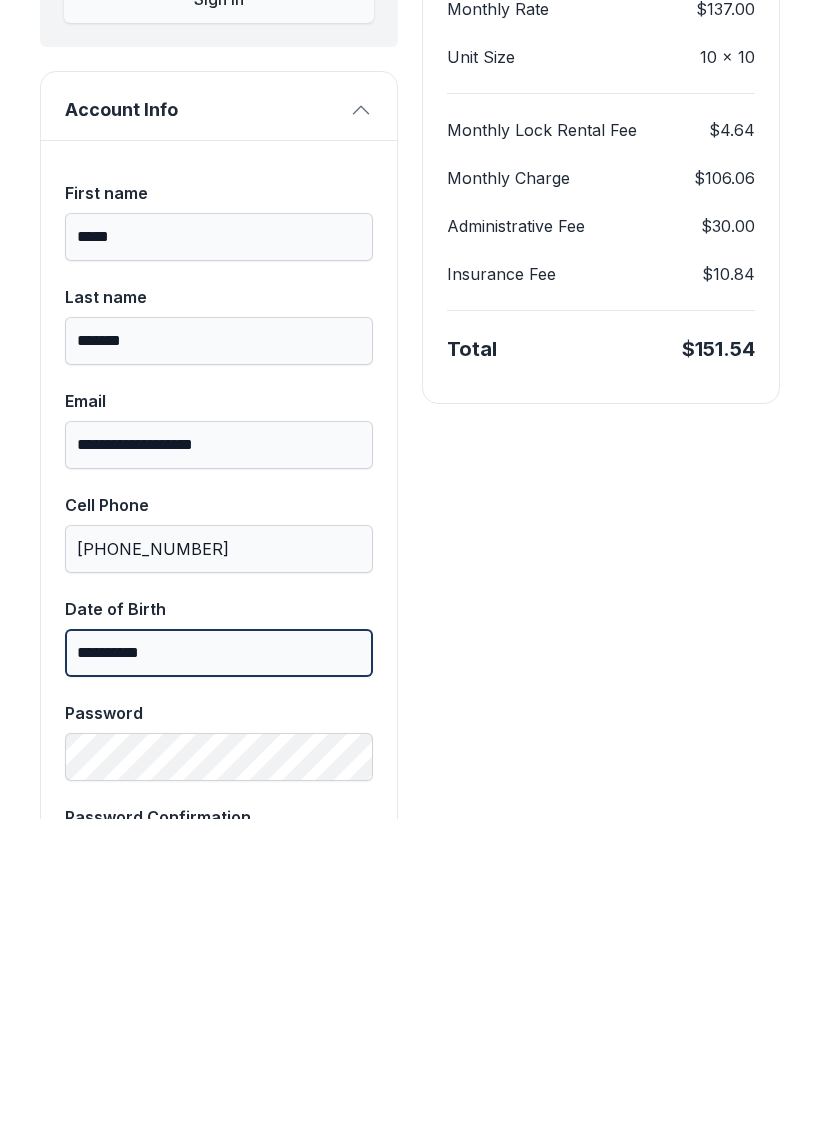 click on "**********" at bounding box center (219, 965) 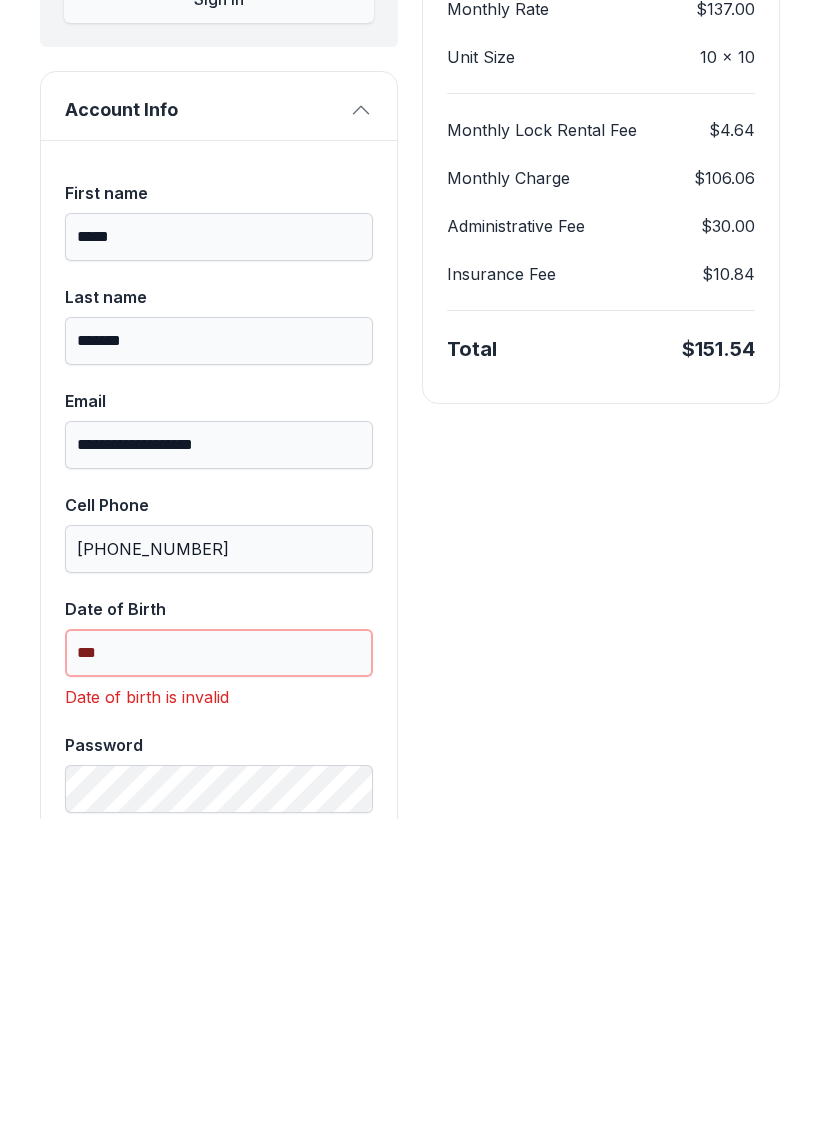 type on "*" 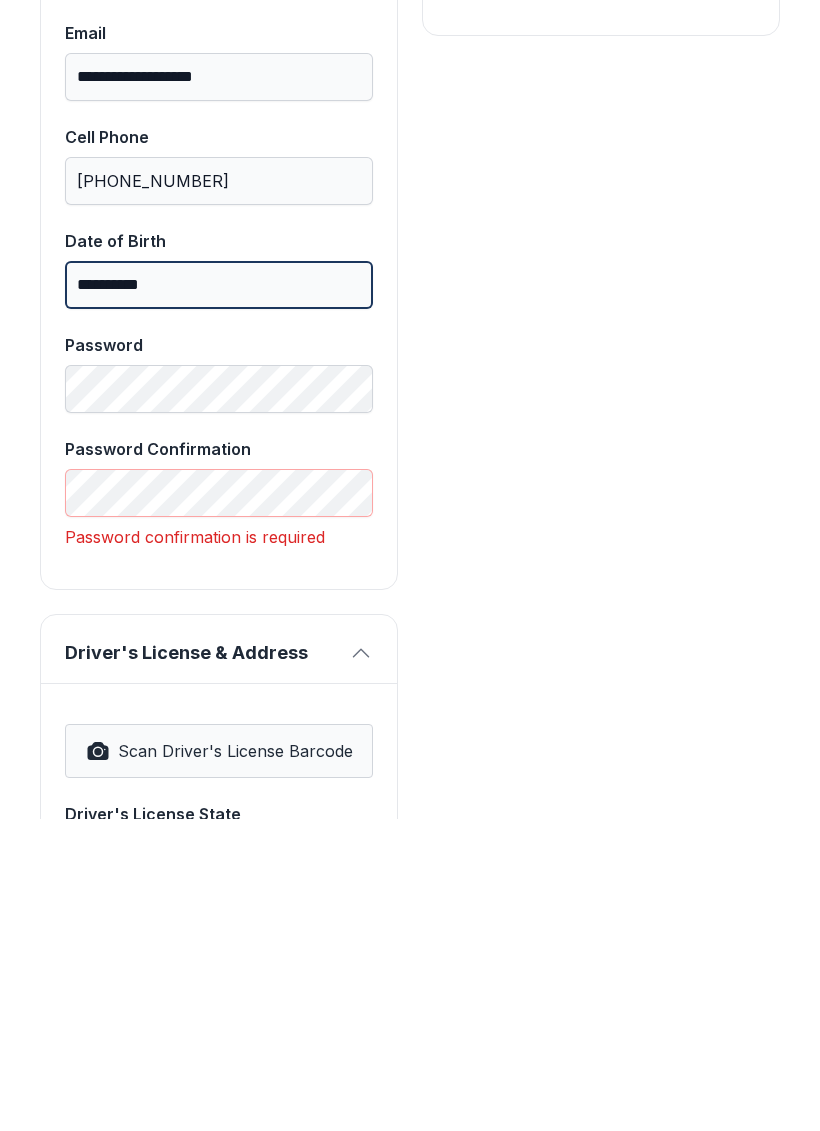 scroll, scrollTop: 633, scrollLeft: 0, axis: vertical 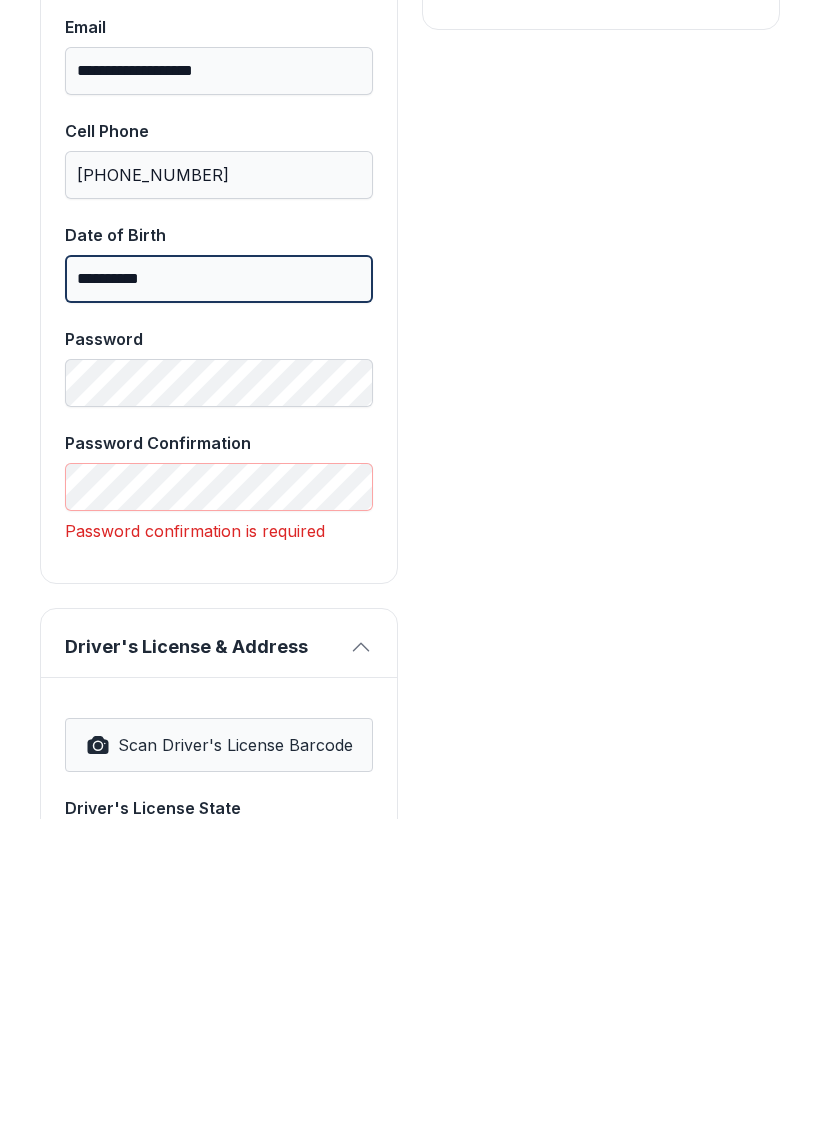 type on "**********" 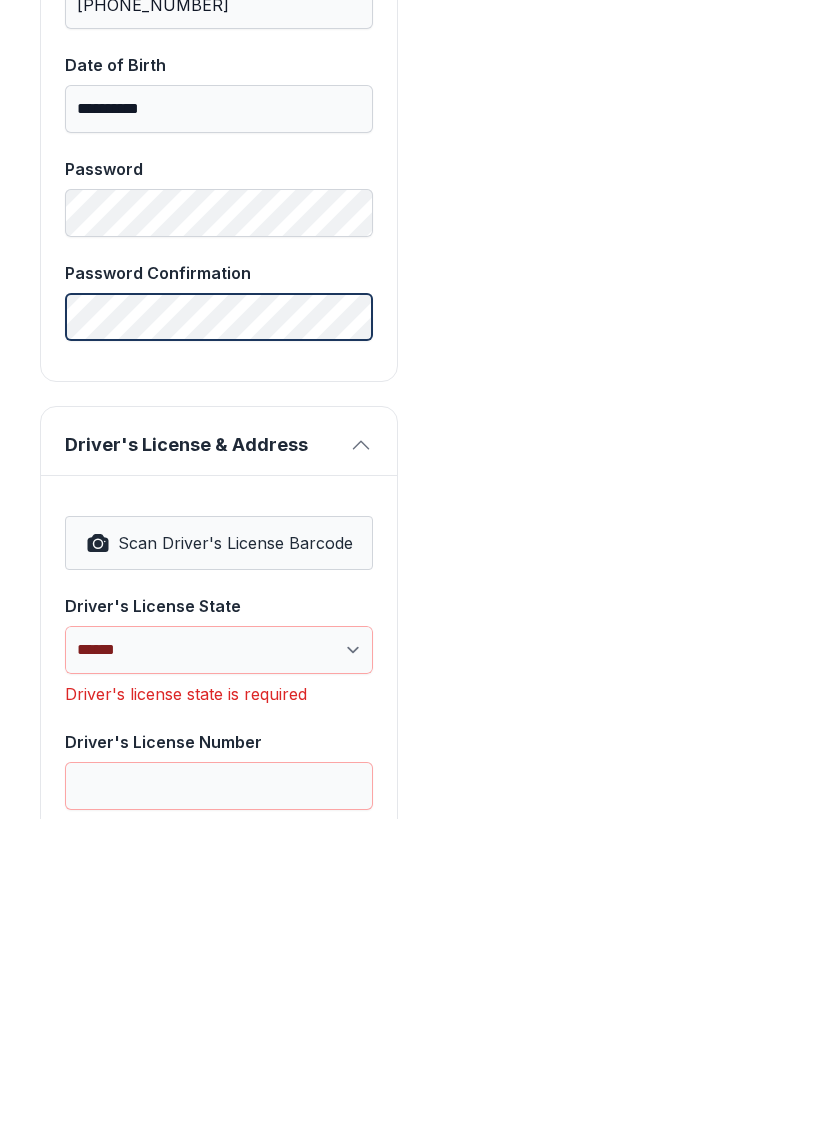 scroll, scrollTop: 815, scrollLeft: 0, axis: vertical 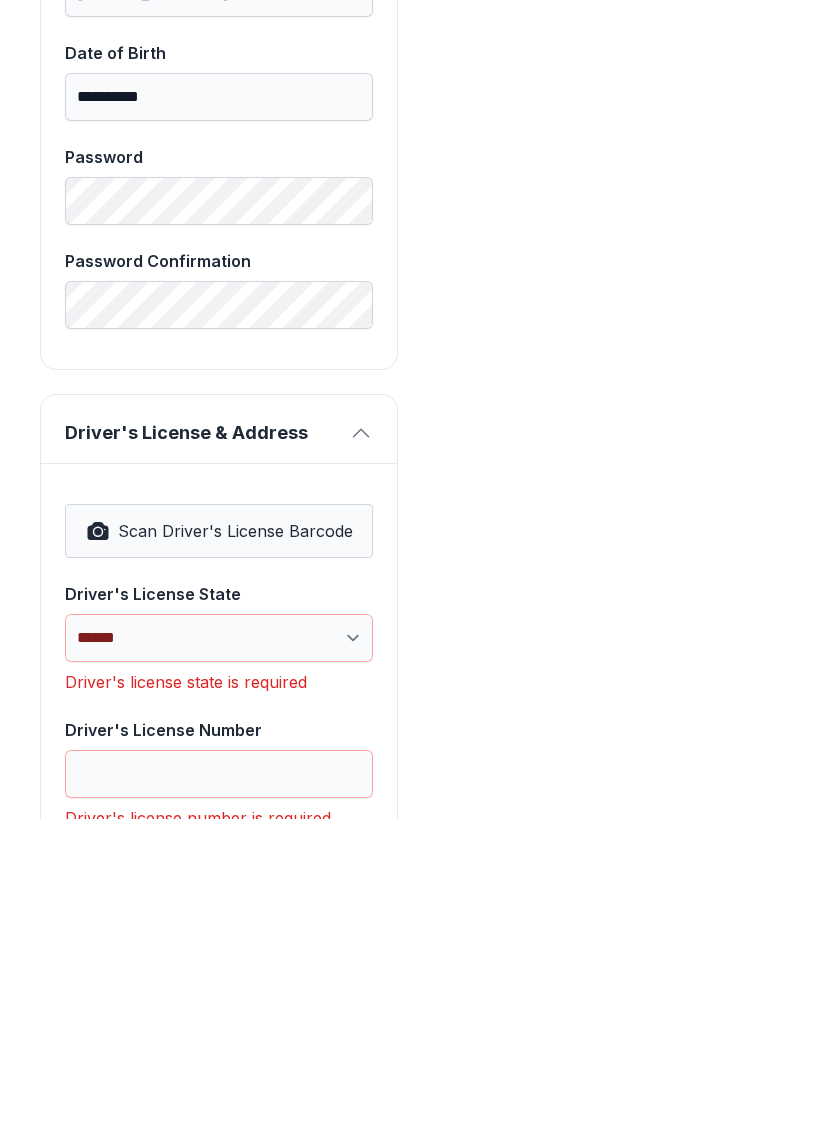 click on "Scan Driver's License Barcode" at bounding box center (235, 843) 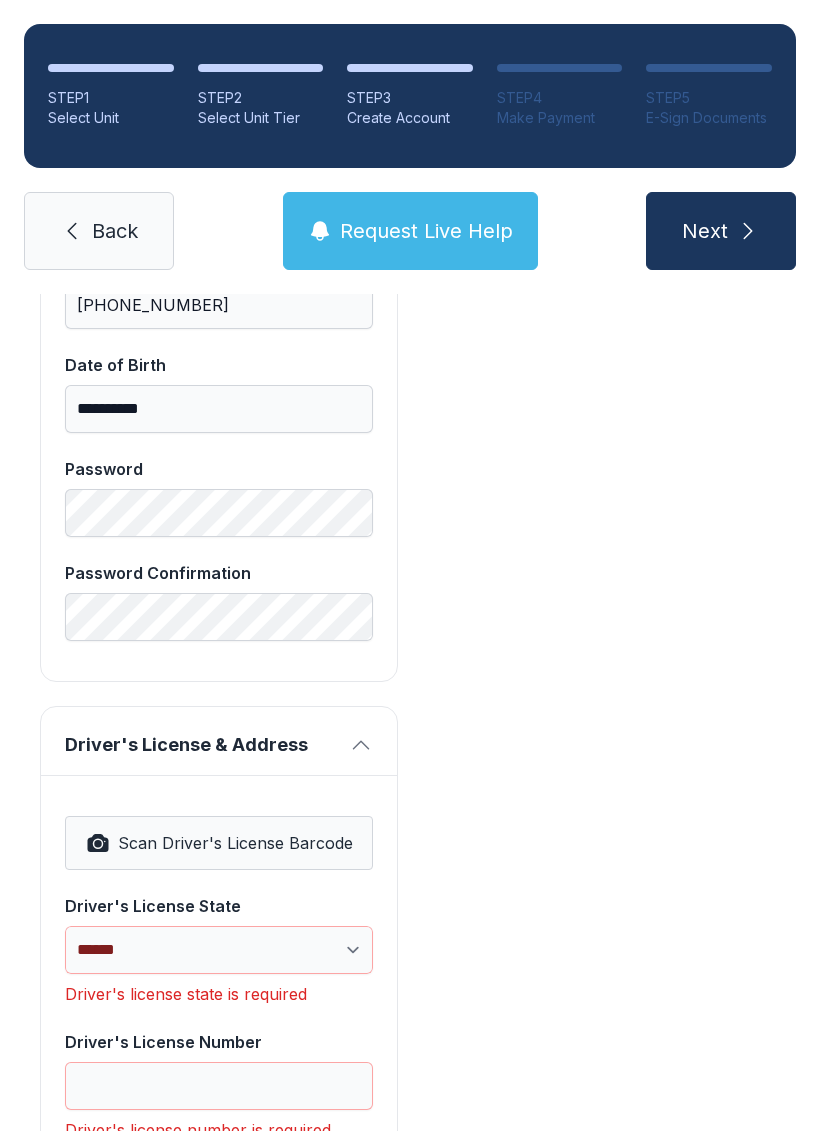 select on "**" 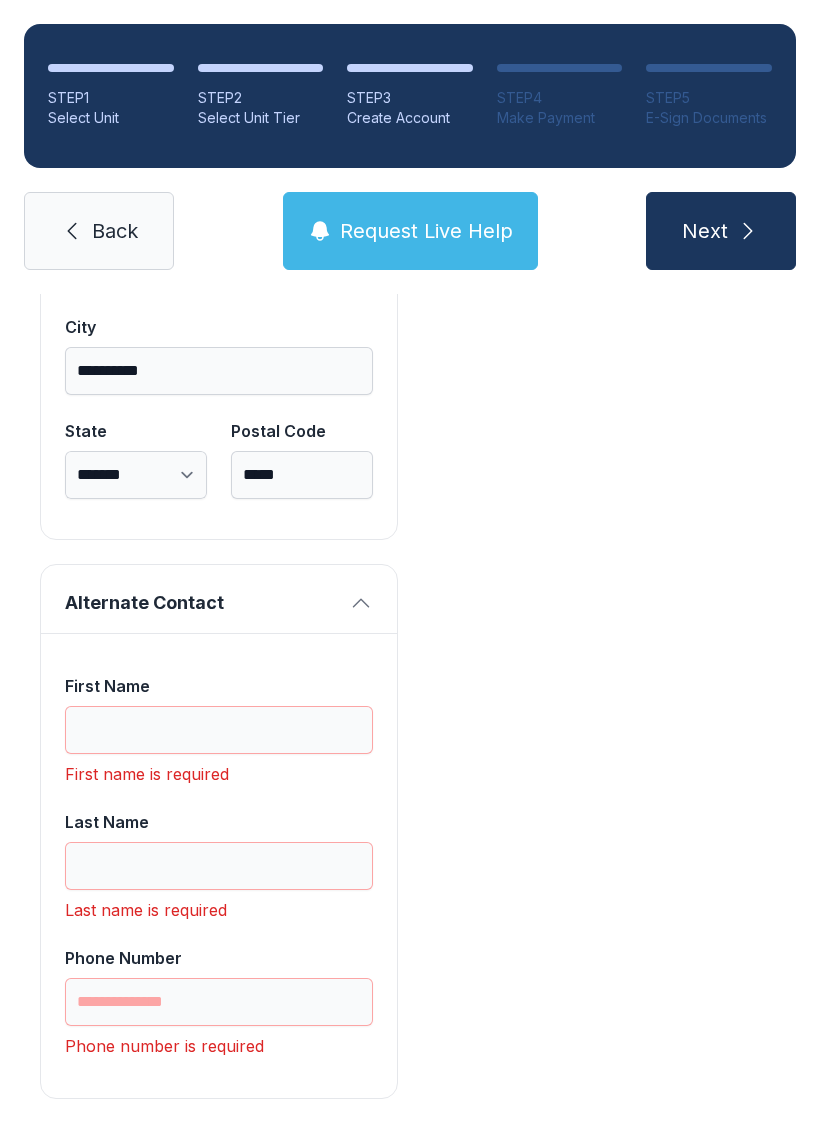 scroll, scrollTop: 1809, scrollLeft: 0, axis: vertical 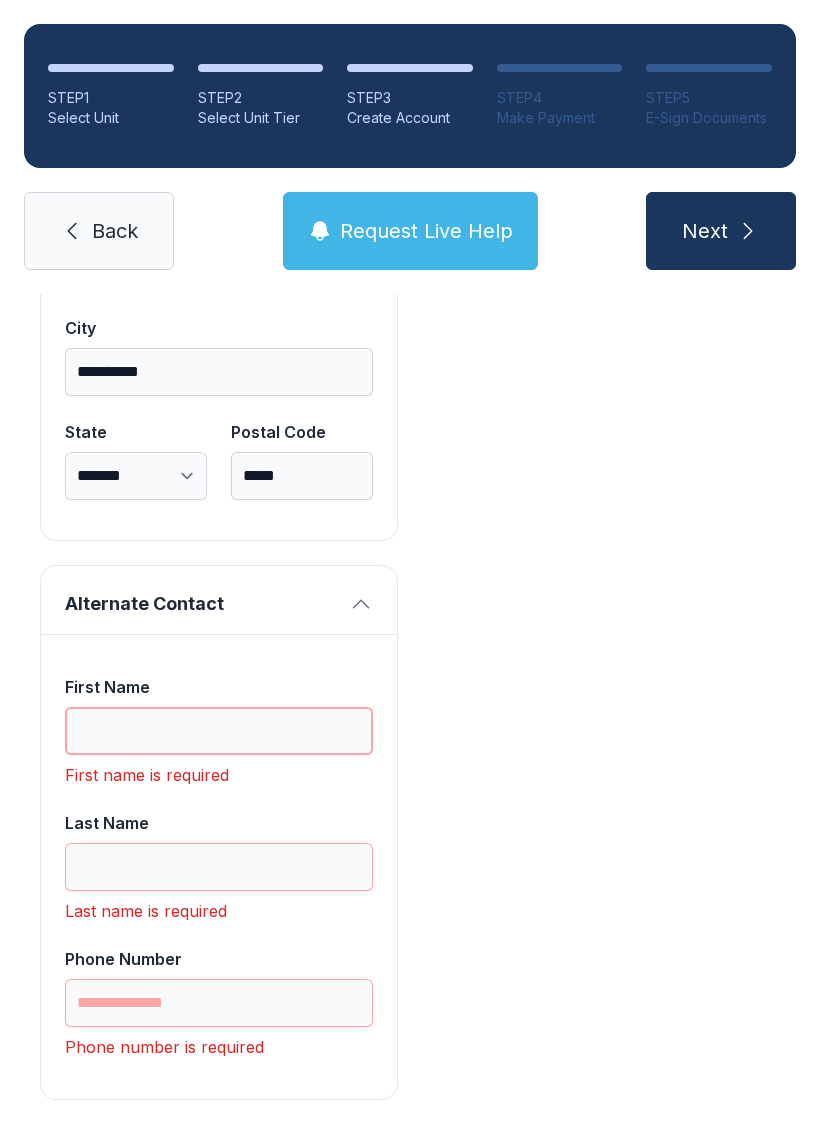 click on "First Name" at bounding box center (219, 731) 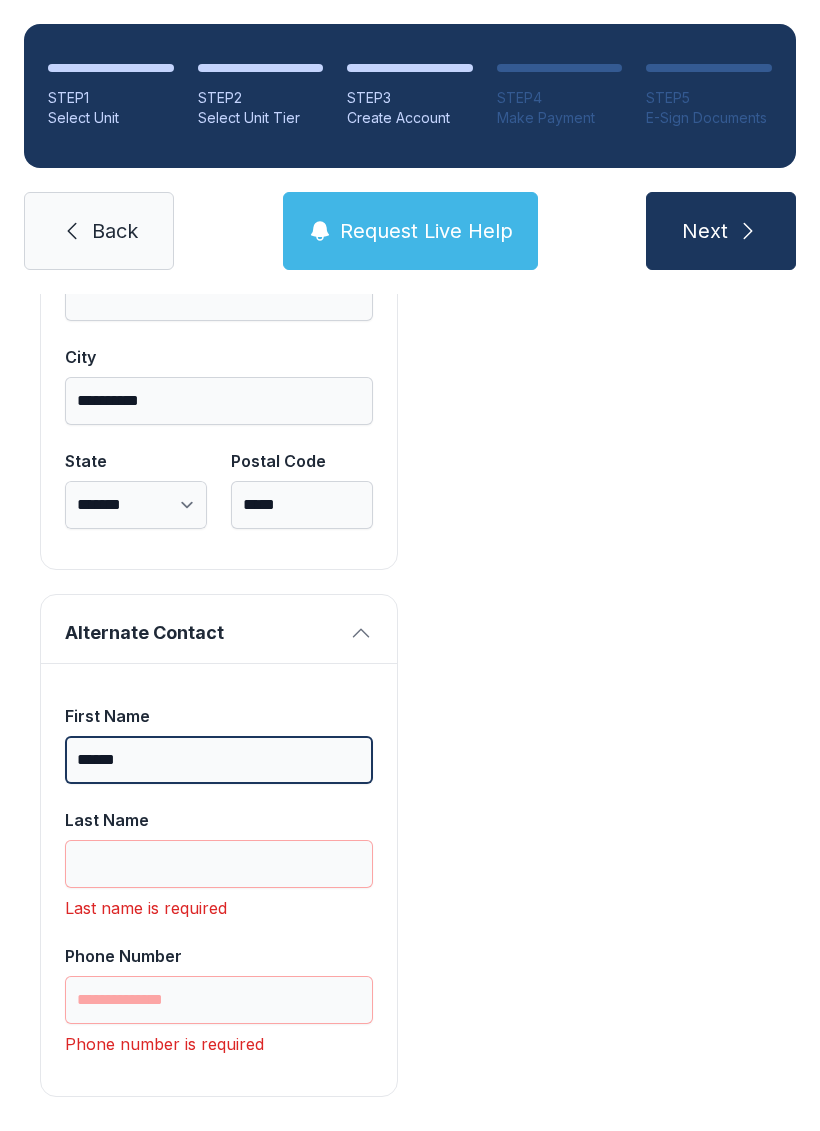 scroll, scrollTop: 1777, scrollLeft: 0, axis: vertical 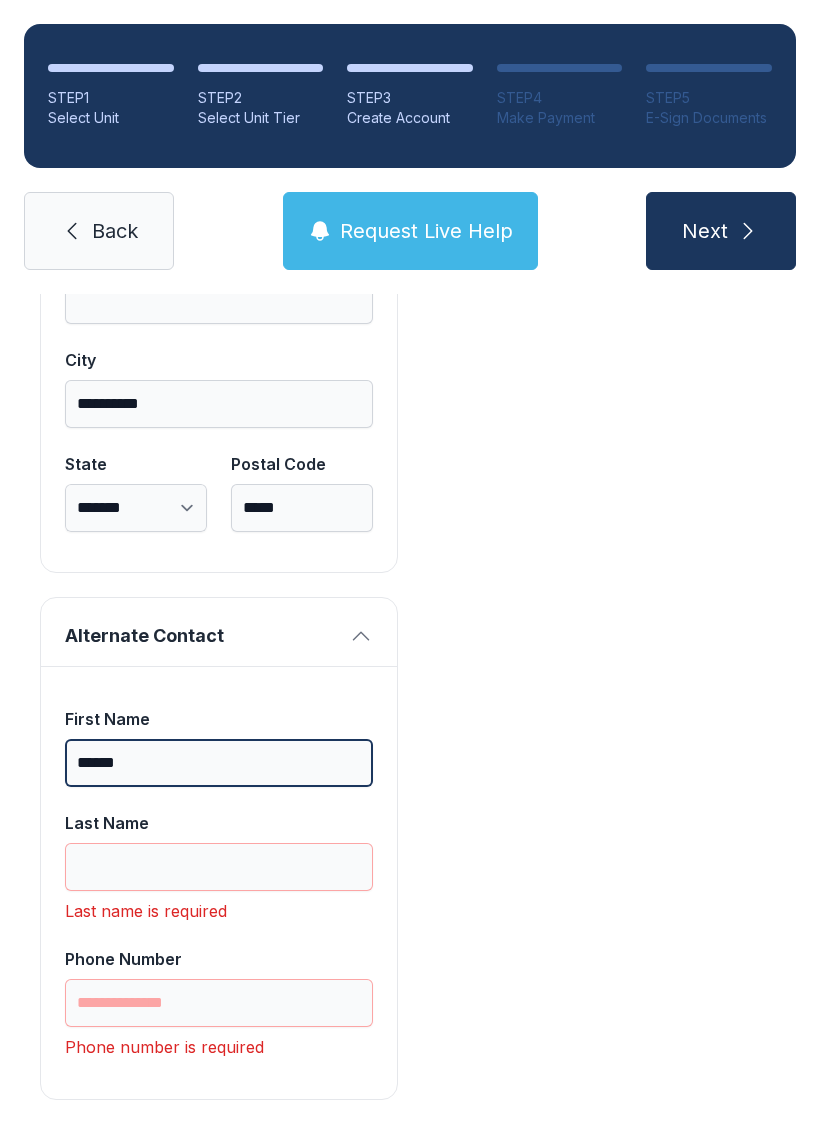 type on "******" 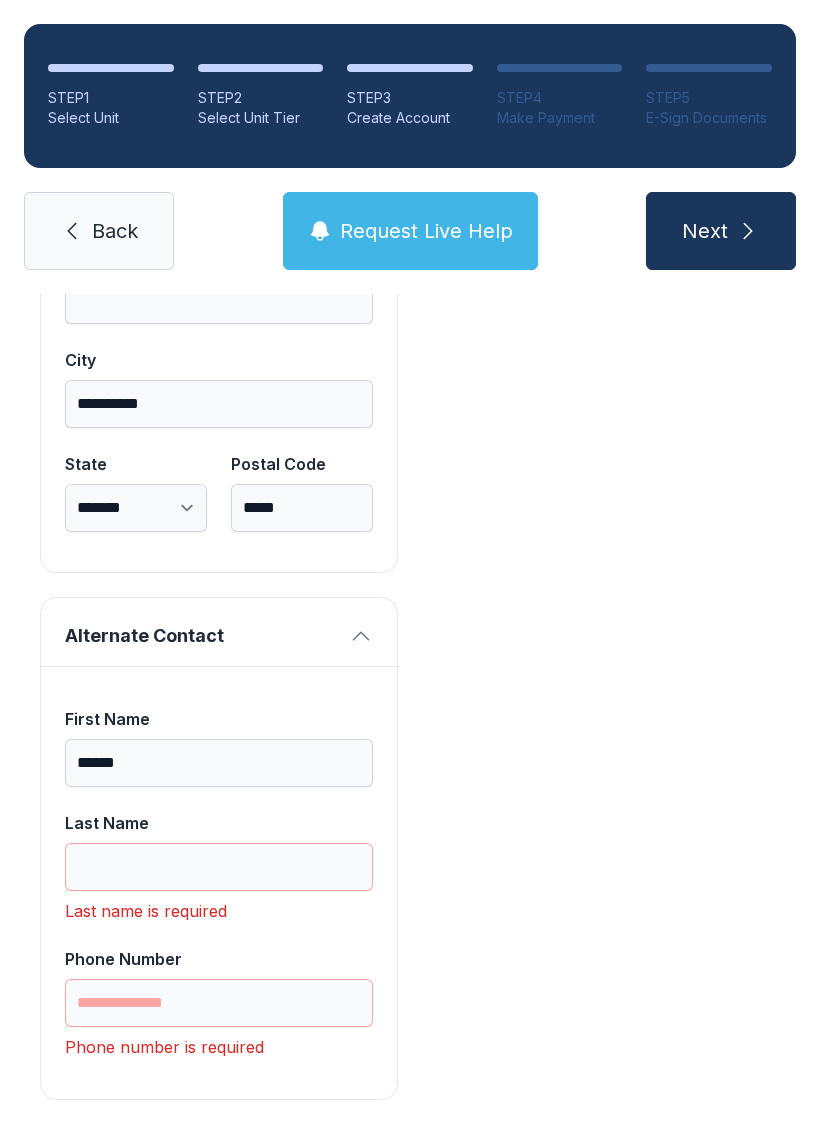 click on "Last Name" at bounding box center (219, 867) 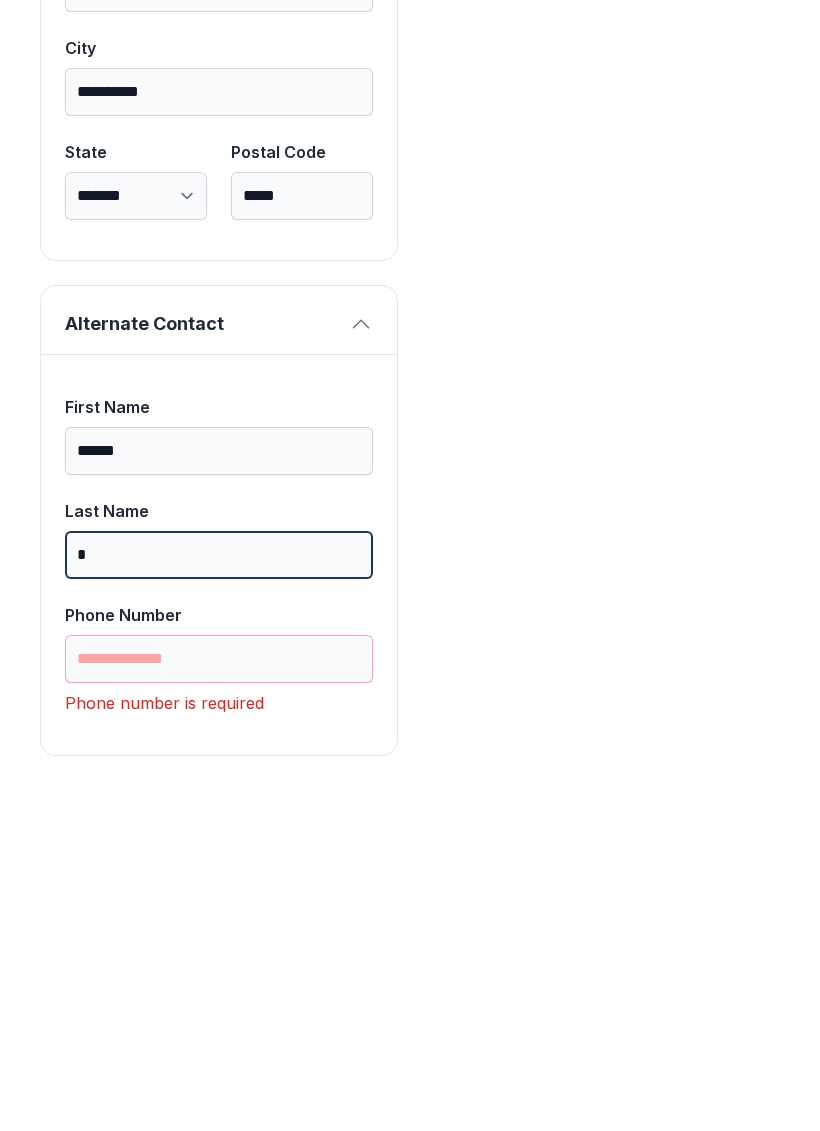 scroll, scrollTop: 1745, scrollLeft: 0, axis: vertical 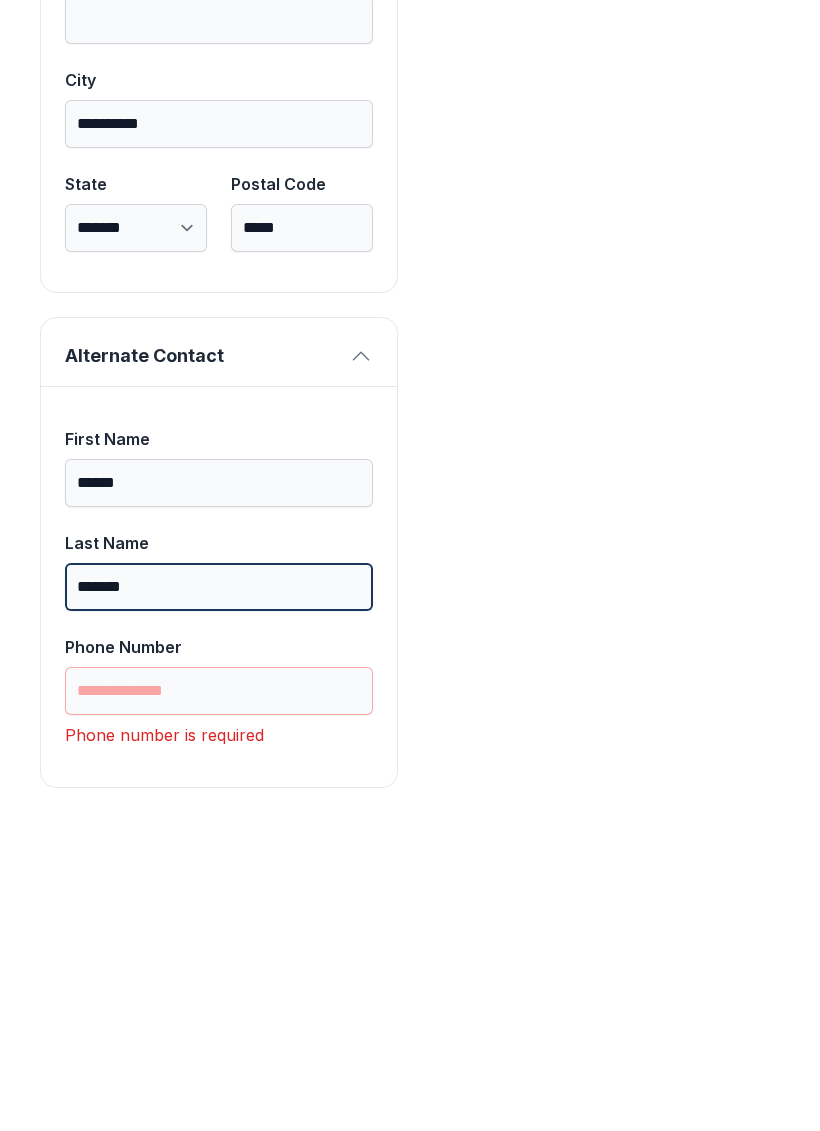 type on "*******" 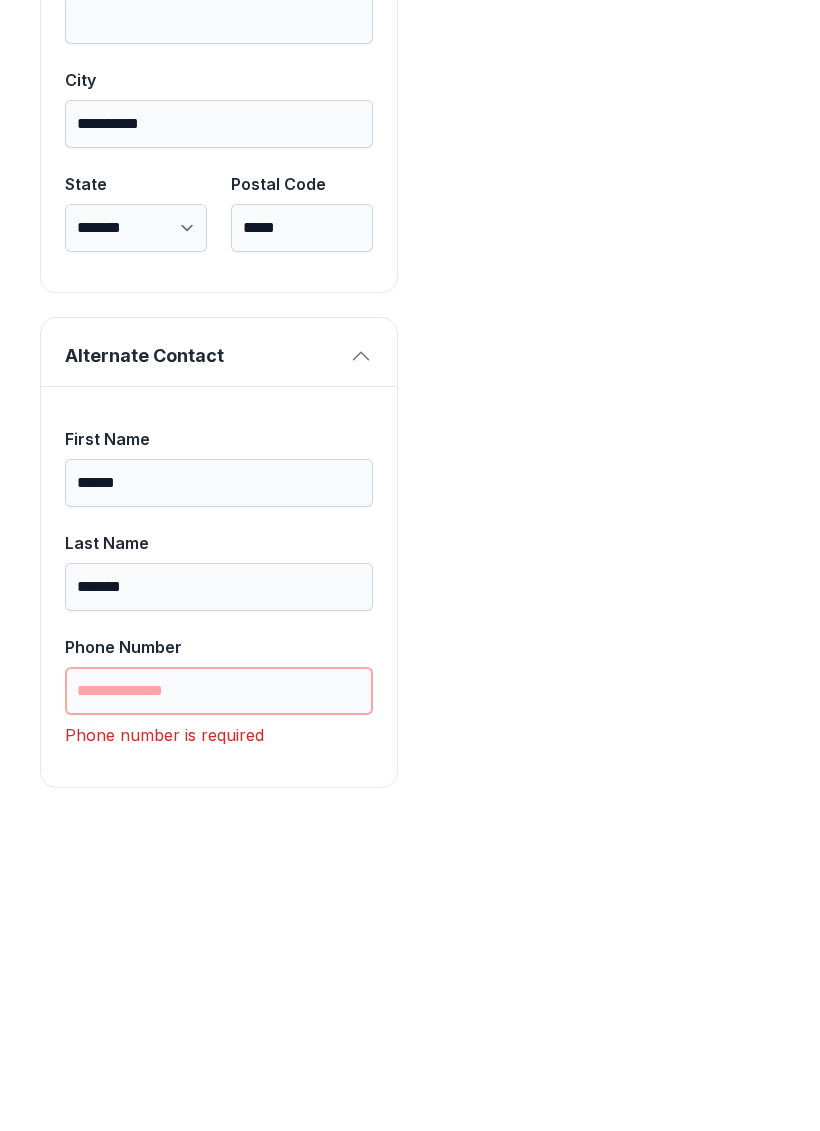 click on "Phone Number" at bounding box center (219, 1003) 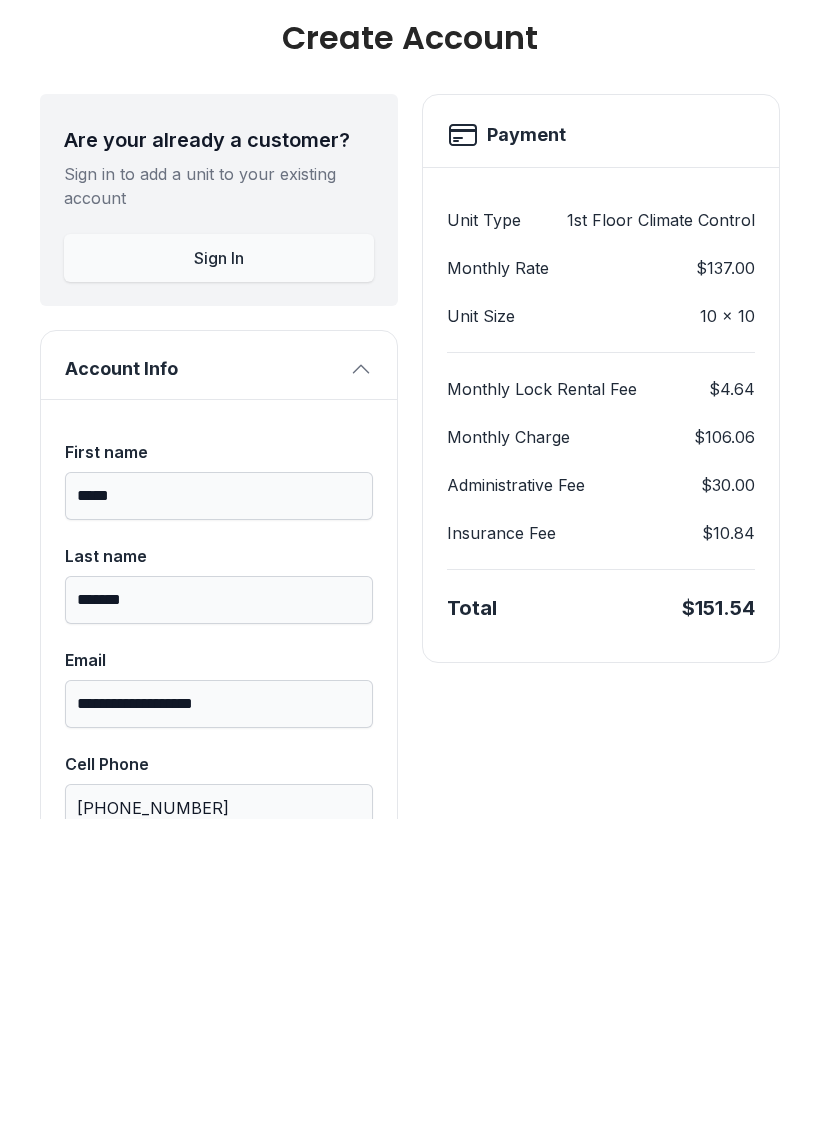 scroll, scrollTop: 0, scrollLeft: 0, axis: both 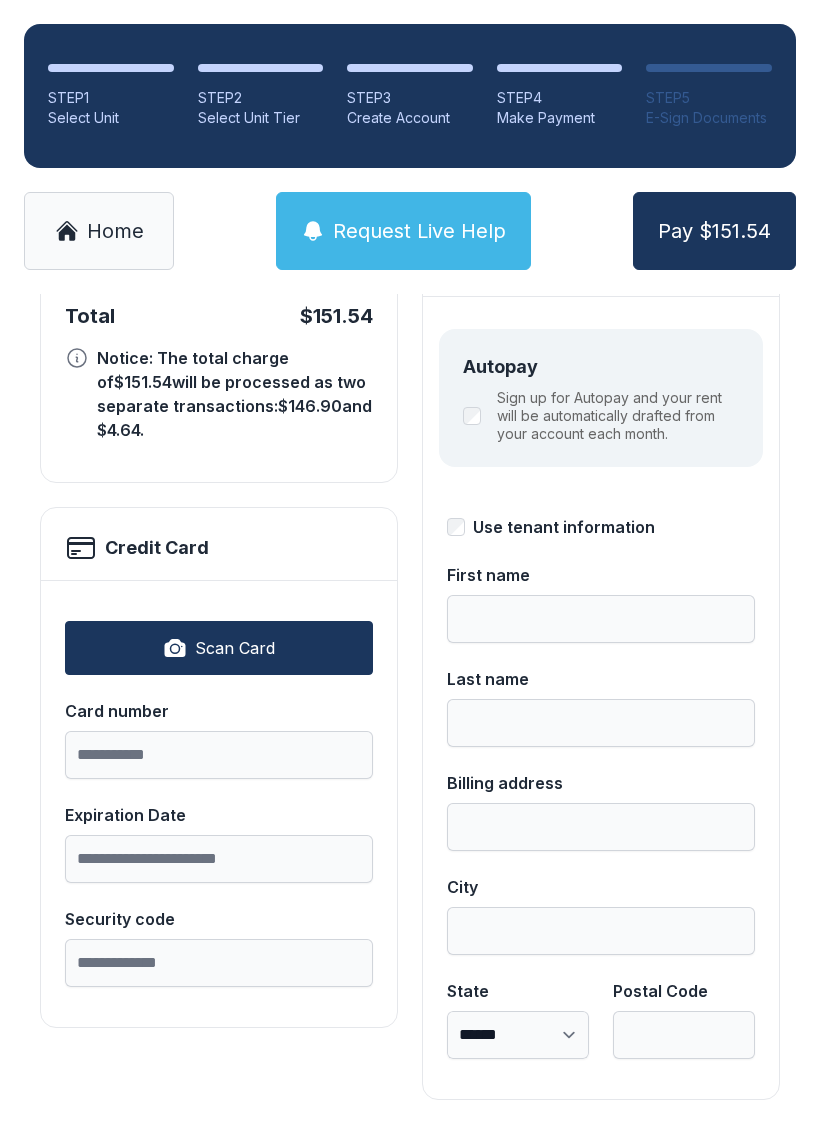 click on "Scan Card" at bounding box center (235, 648) 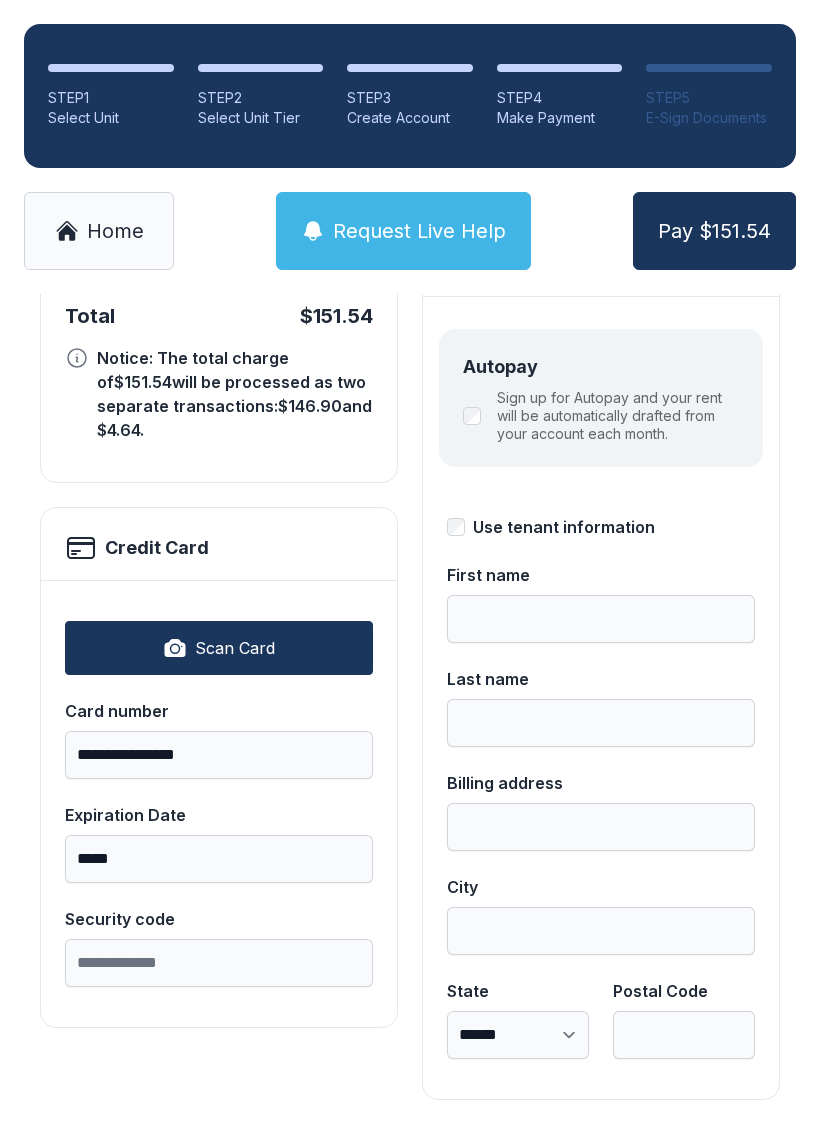 type on "**********" 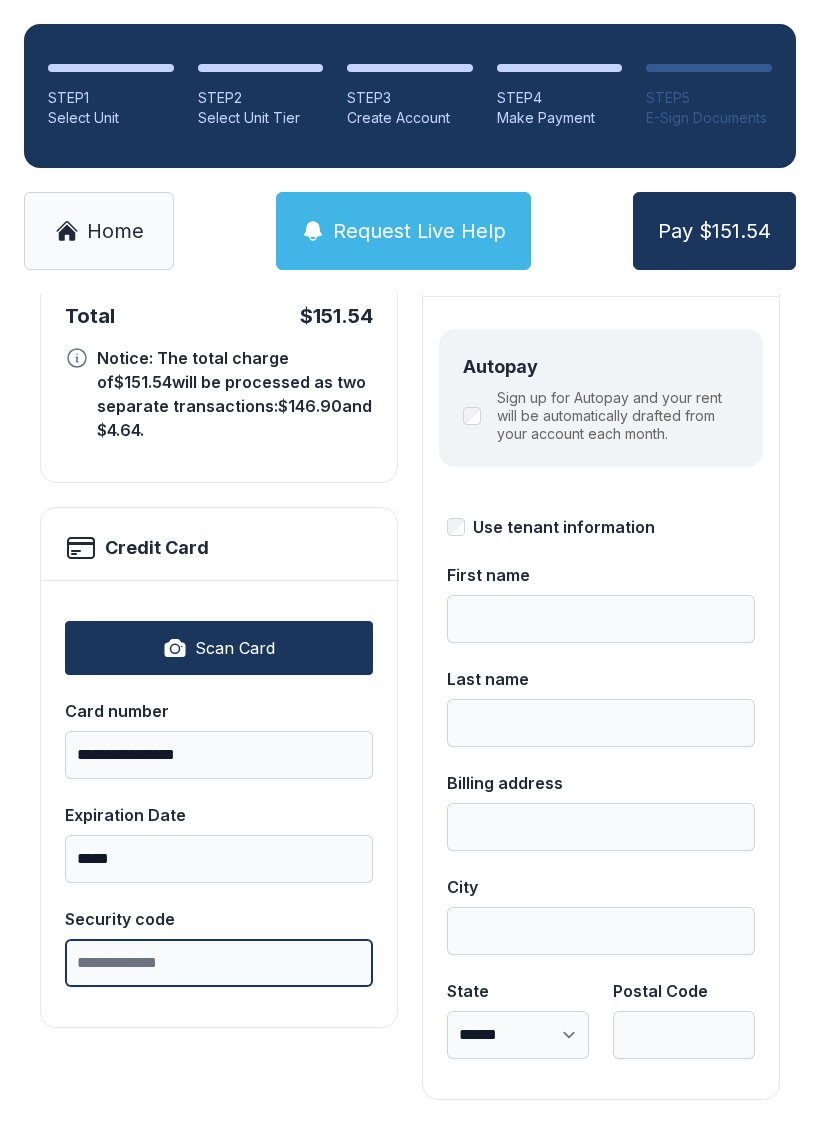click on "Security code" at bounding box center [219, 963] 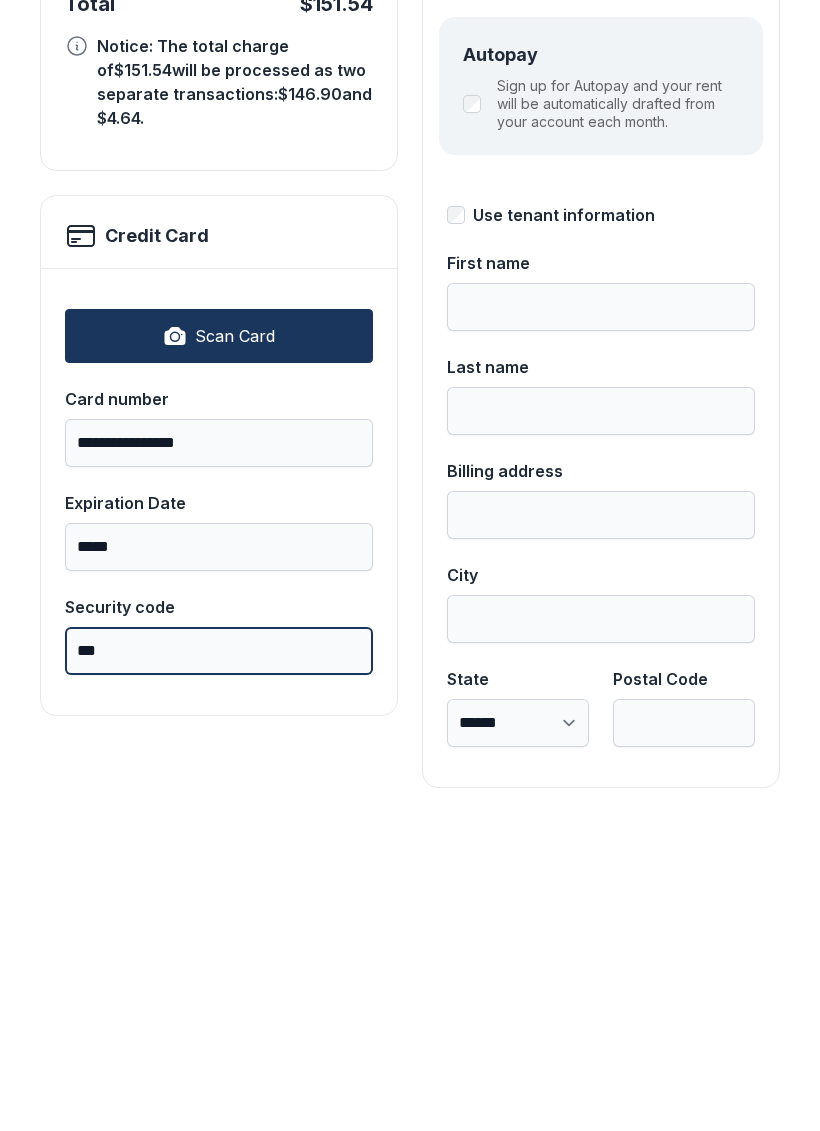 type on "***" 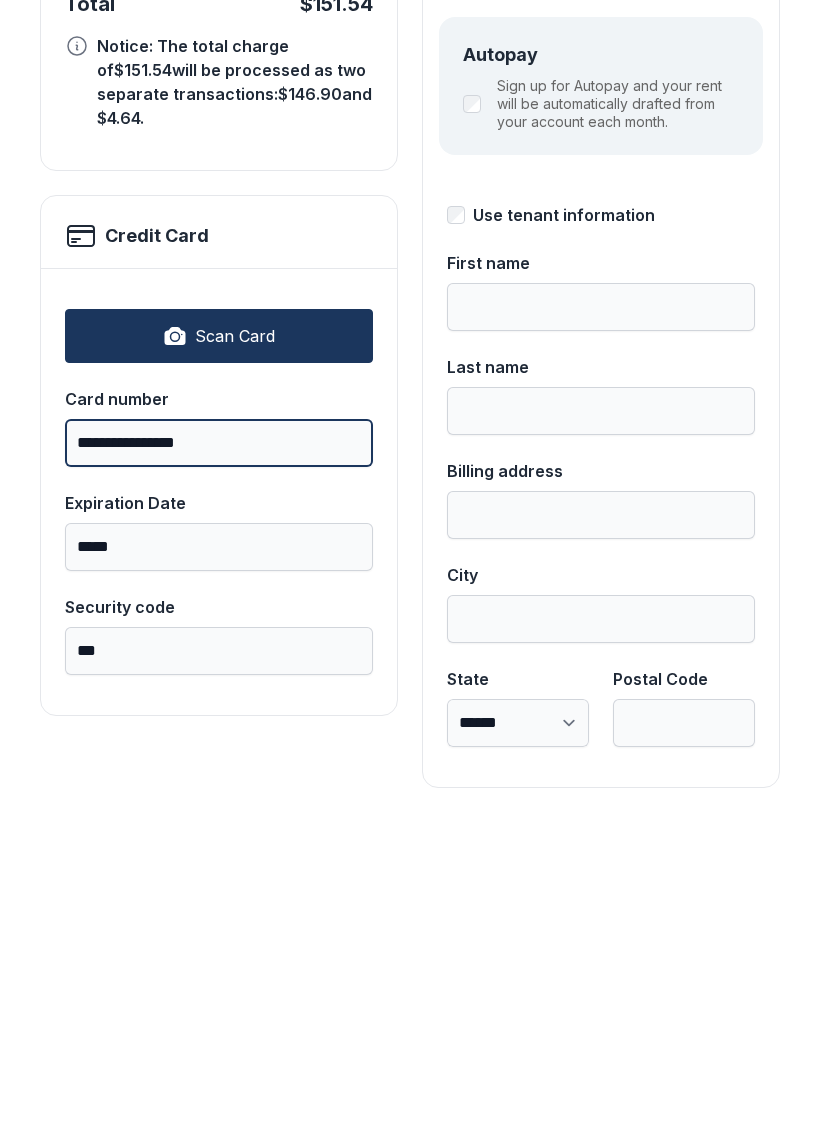click on "**********" at bounding box center (219, 755) 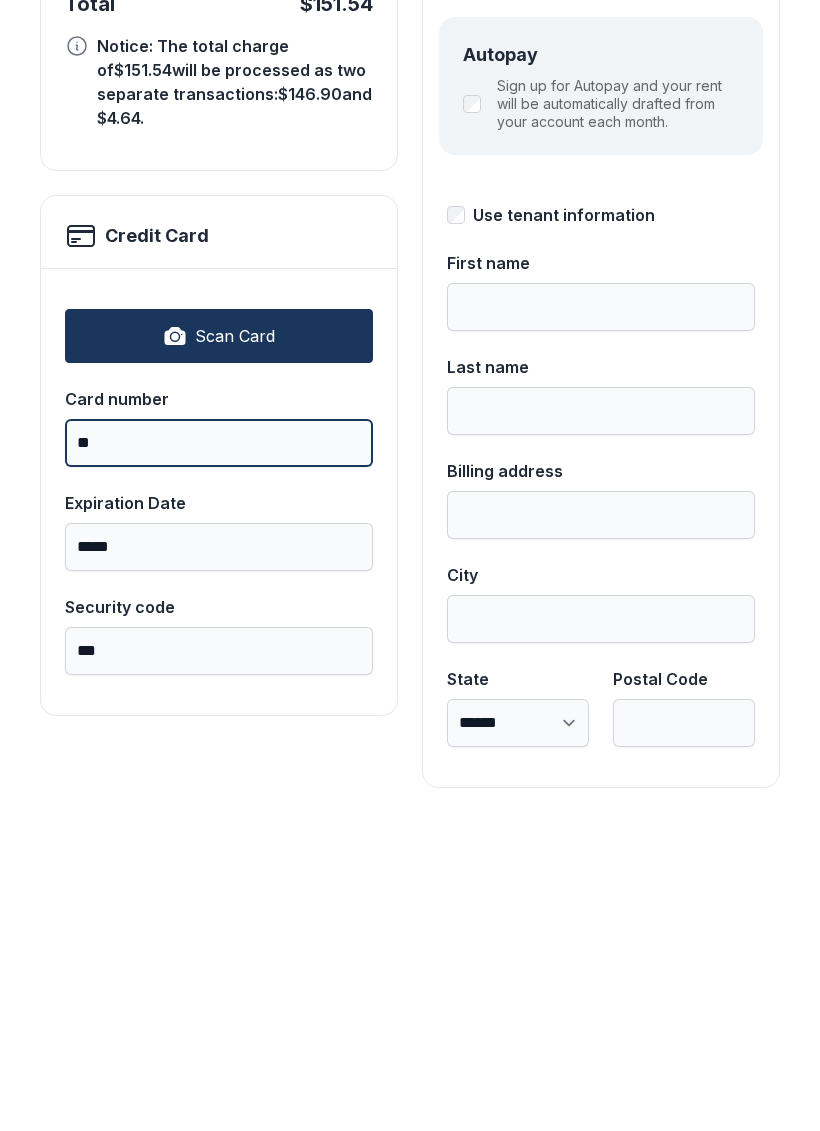 type on "*" 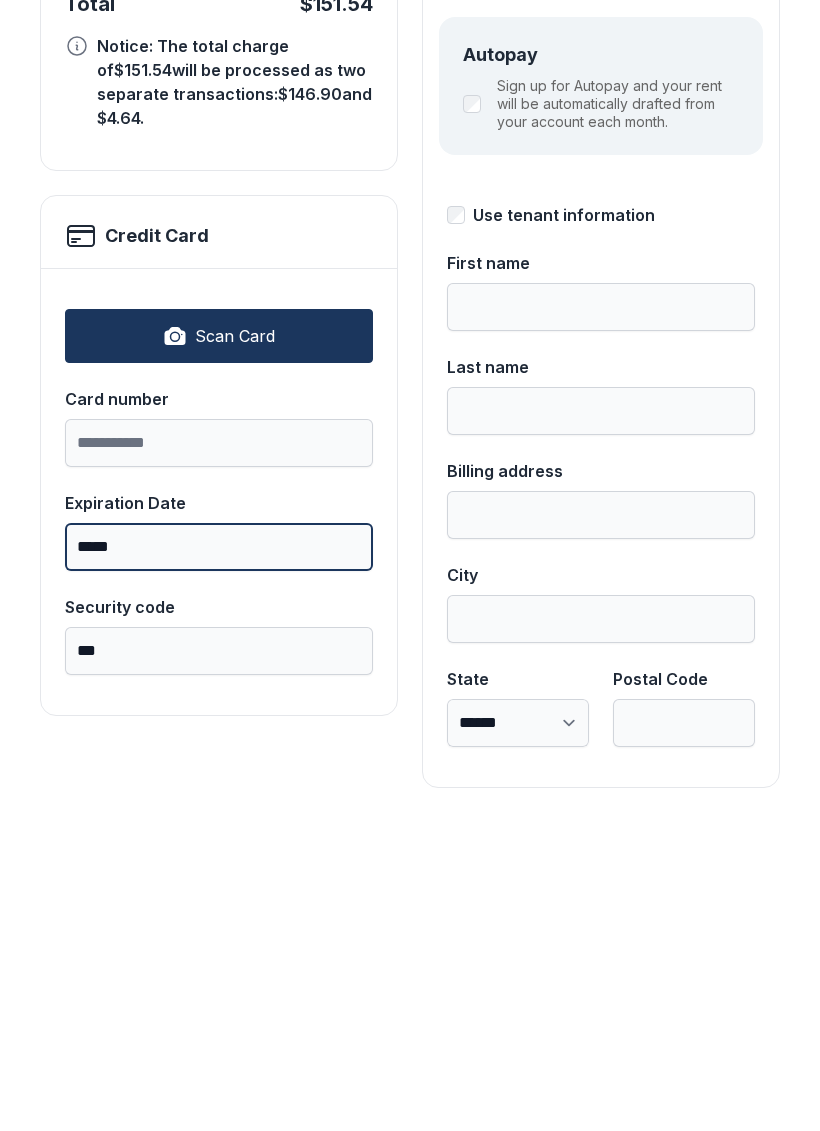 click on "Expiration Date *****" at bounding box center (219, 843) 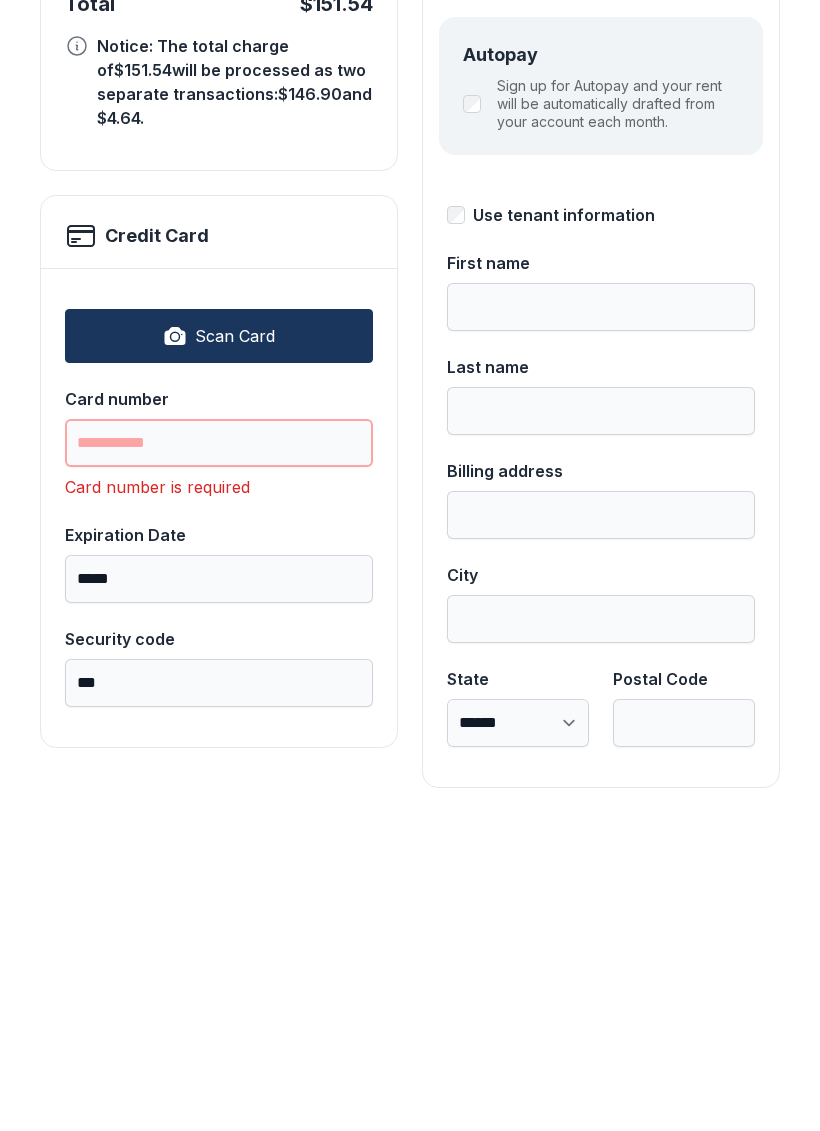 click on "Card number" at bounding box center (219, 755) 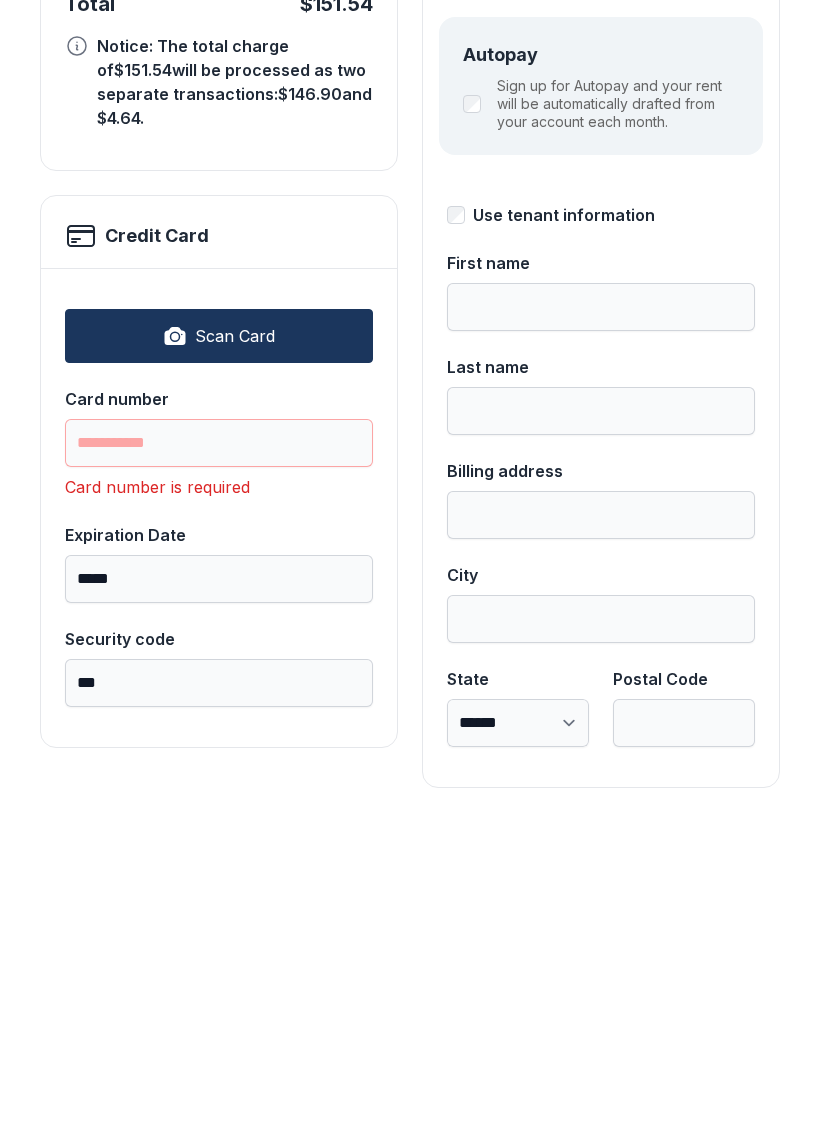 click on "Scan Card" at bounding box center [235, 648] 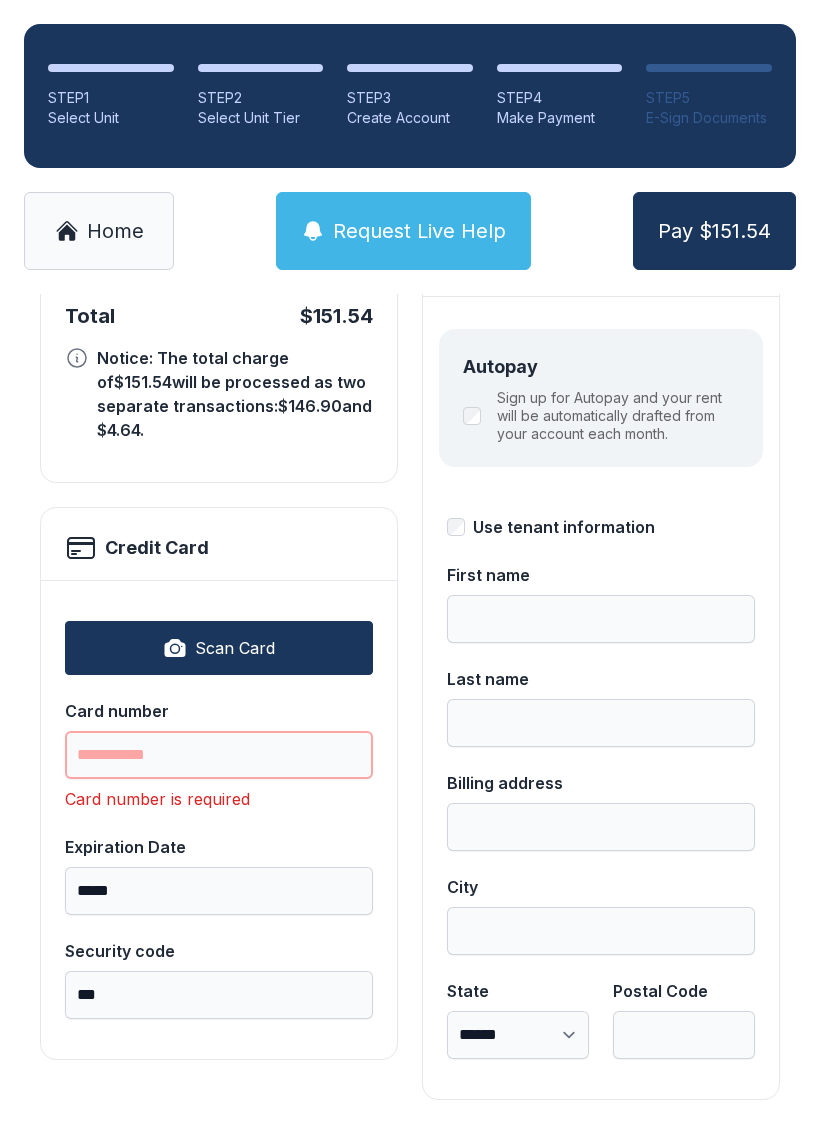 click on "Card number" at bounding box center [219, 755] 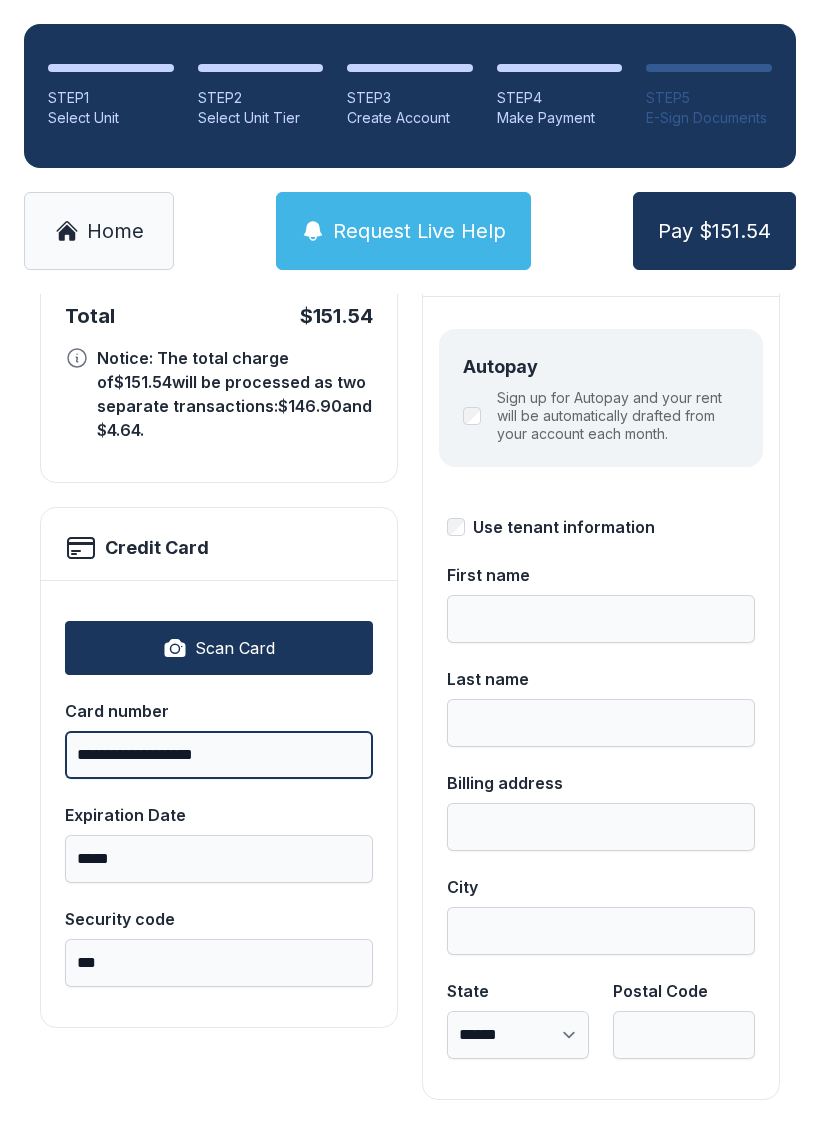 type on "**********" 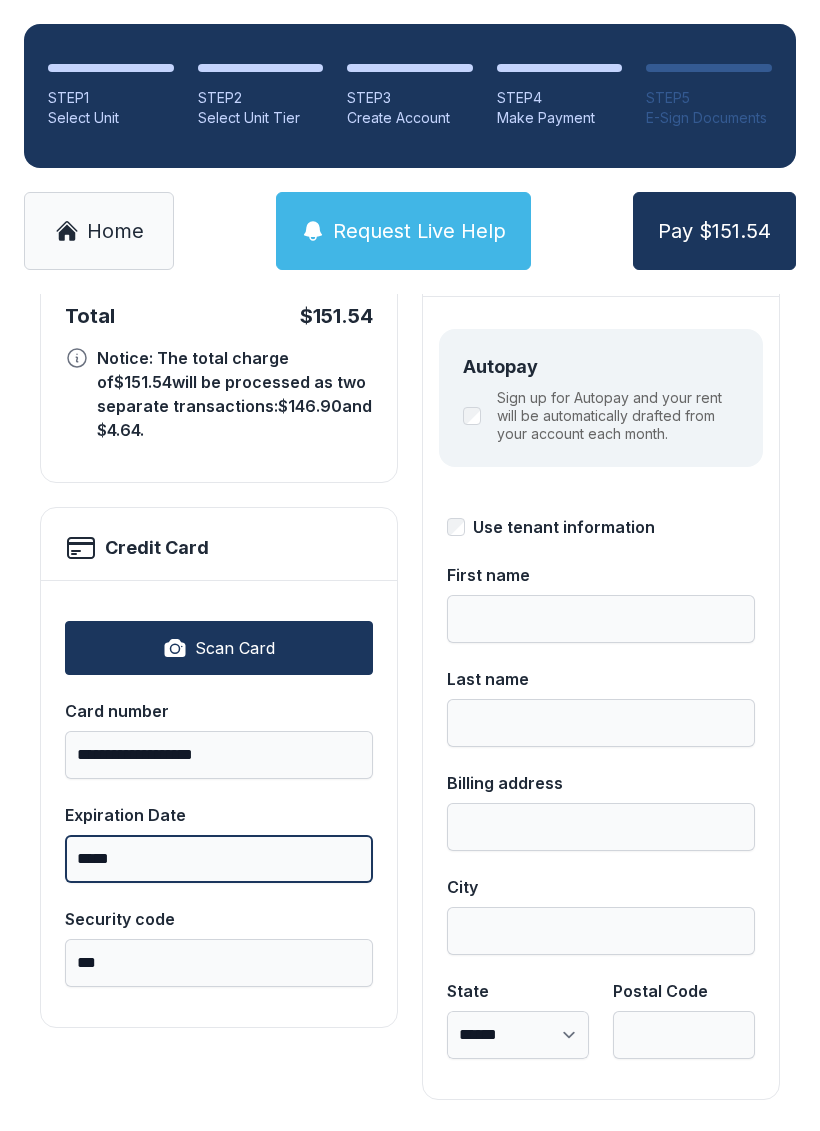 click on "*****" at bounding box center (219, 859) 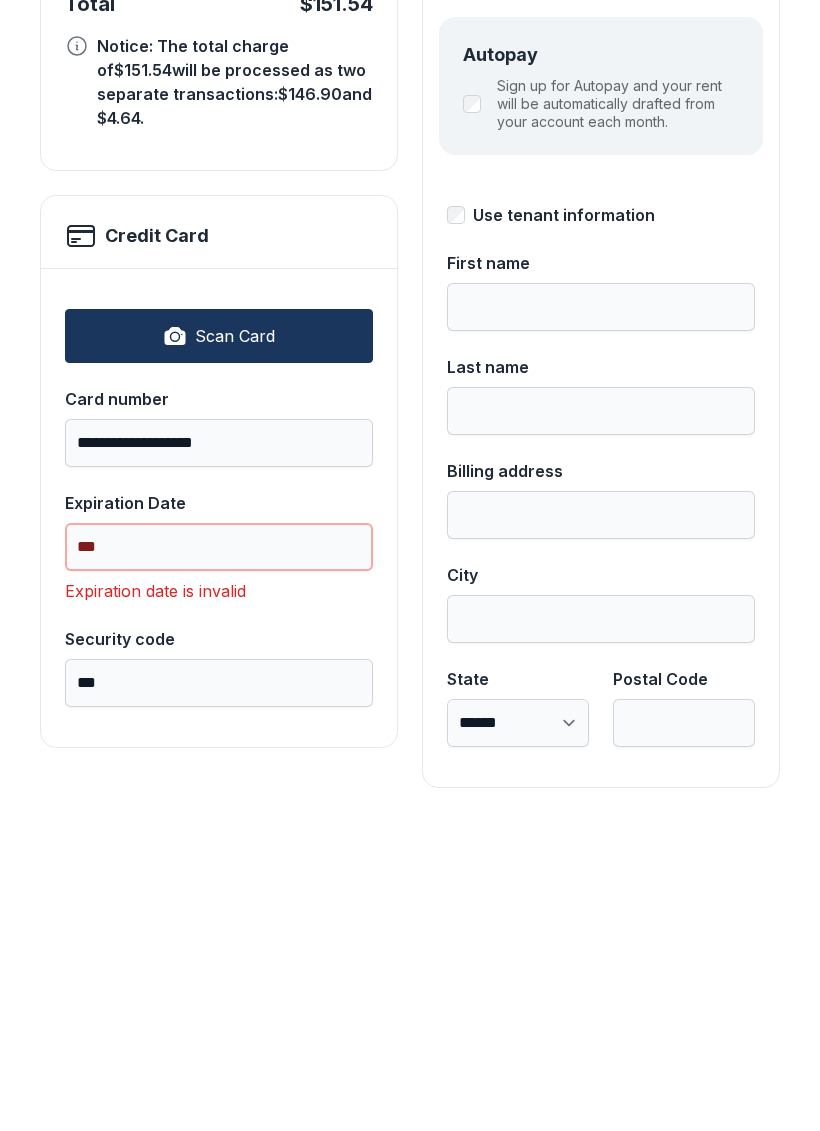 type on "*" 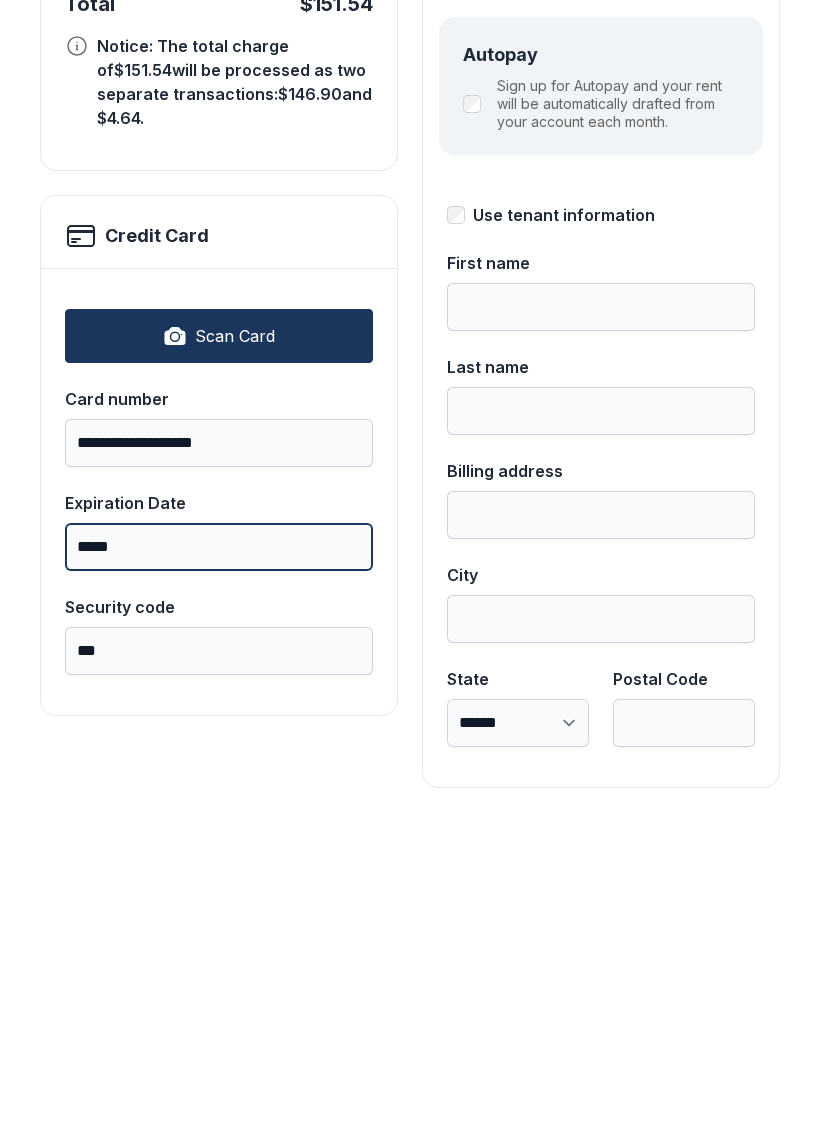type on "*****" 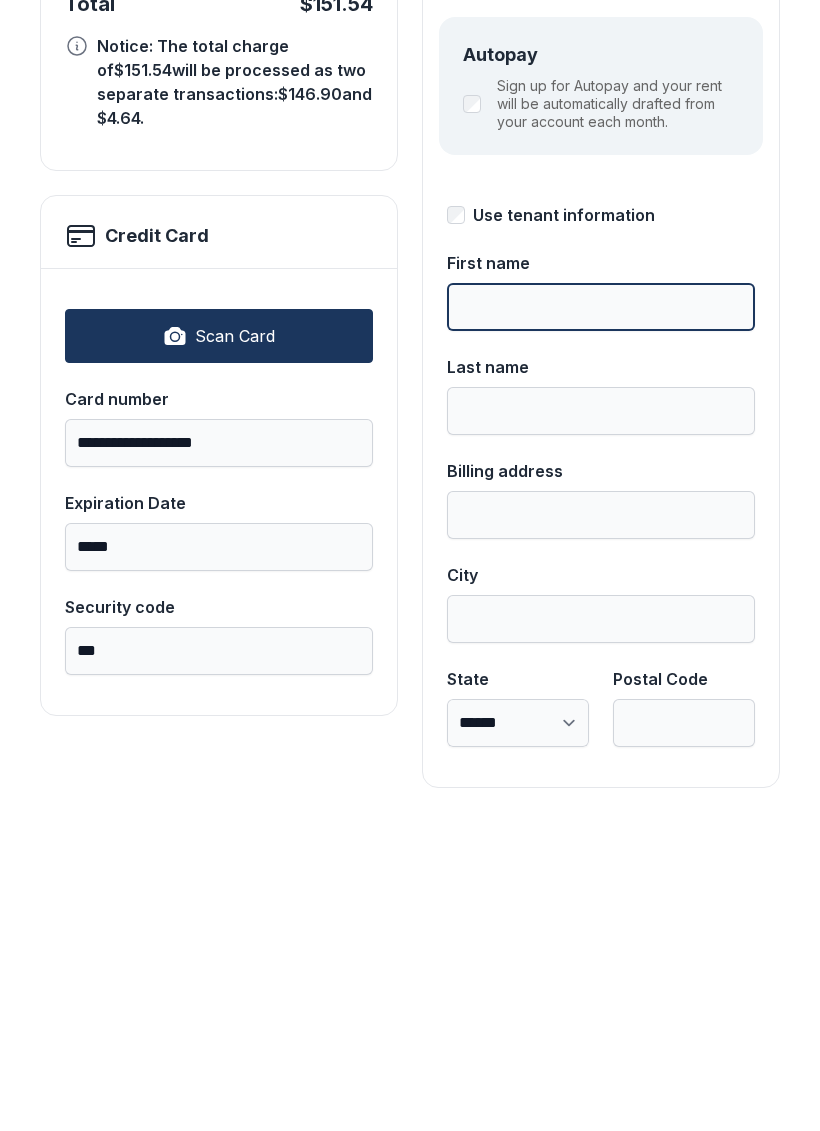 click on "First name" at bounding box center (601, 619) 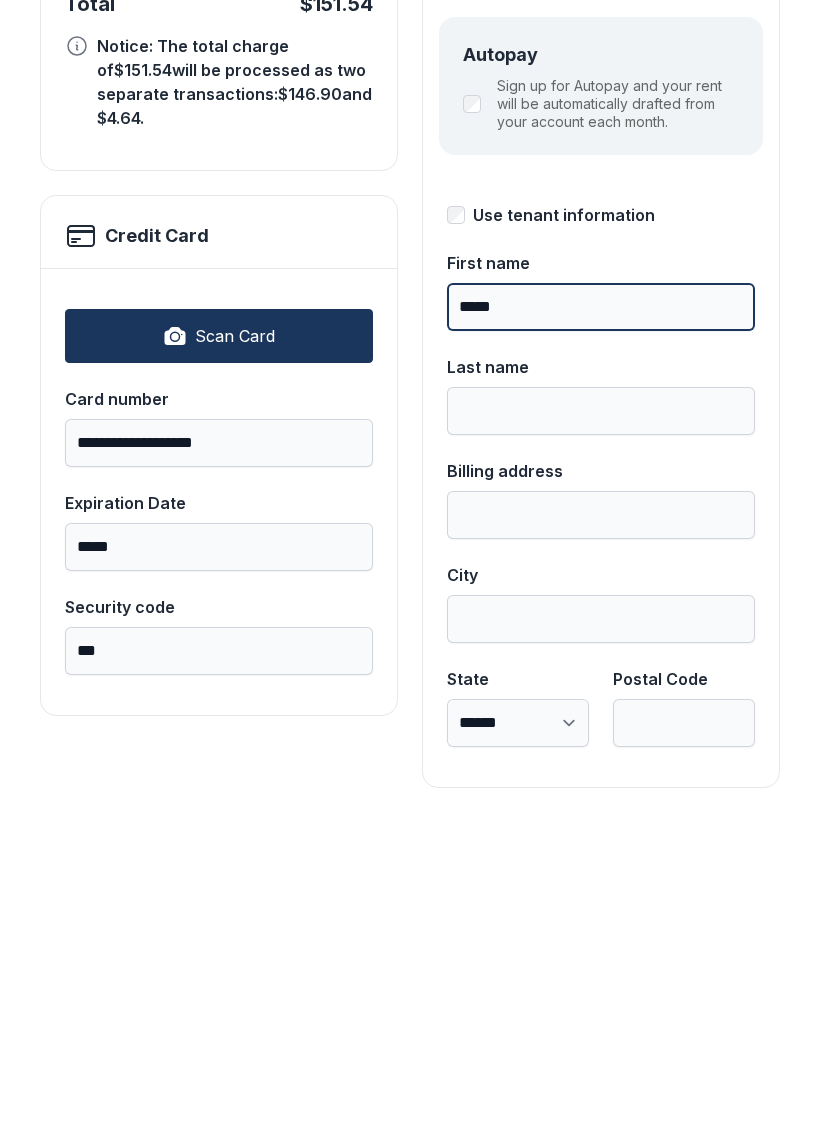 type on "*****" 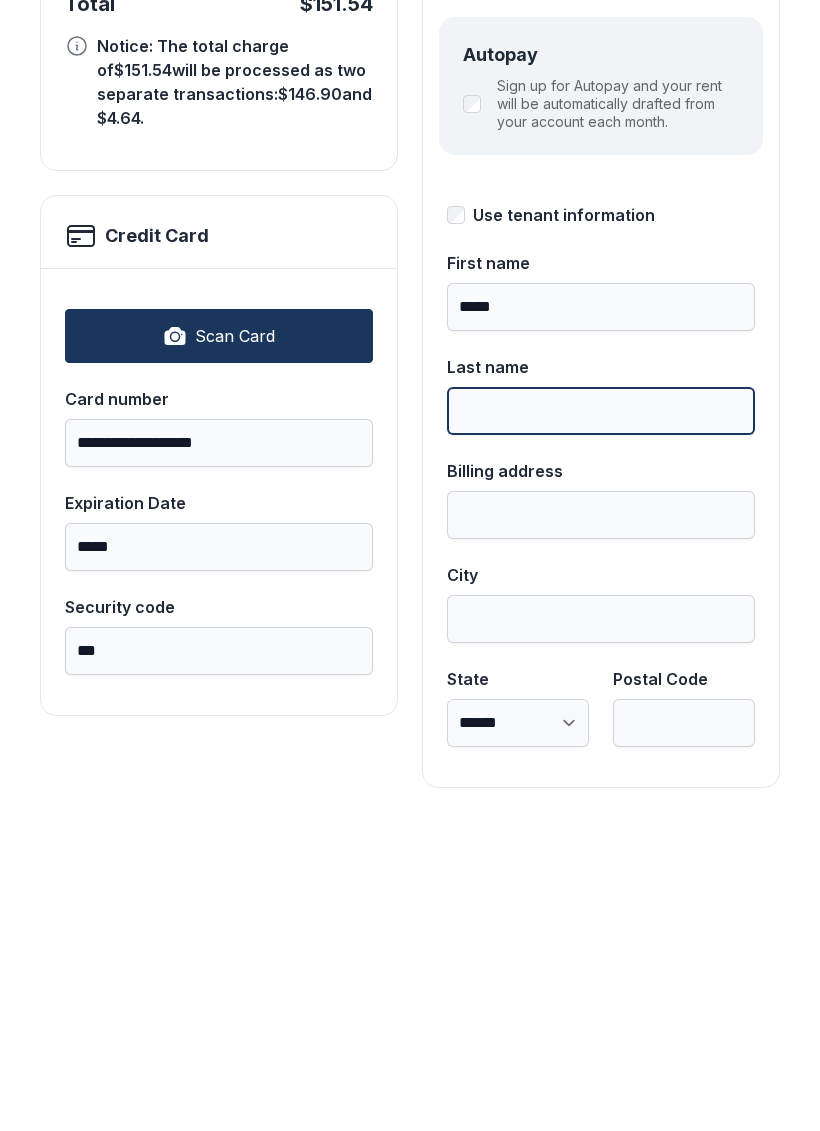 click on "Last name" at bounding box center [601, 723] 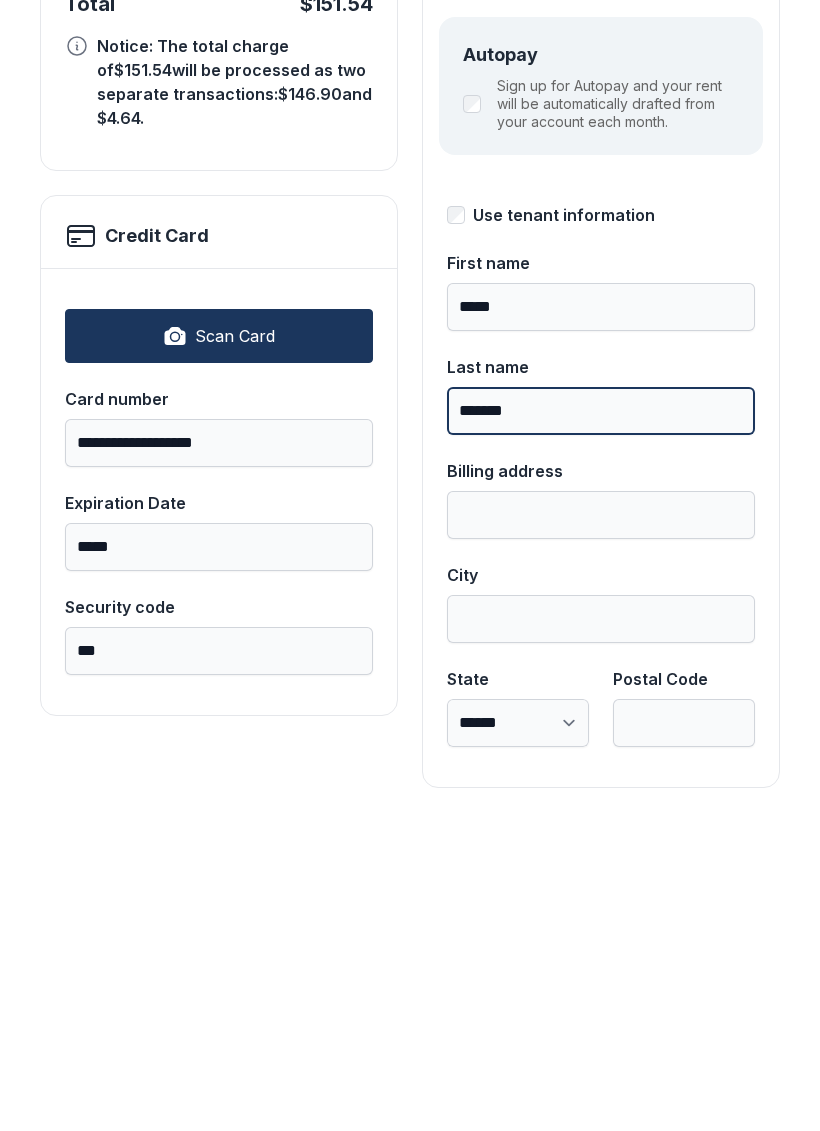 type on "*******" 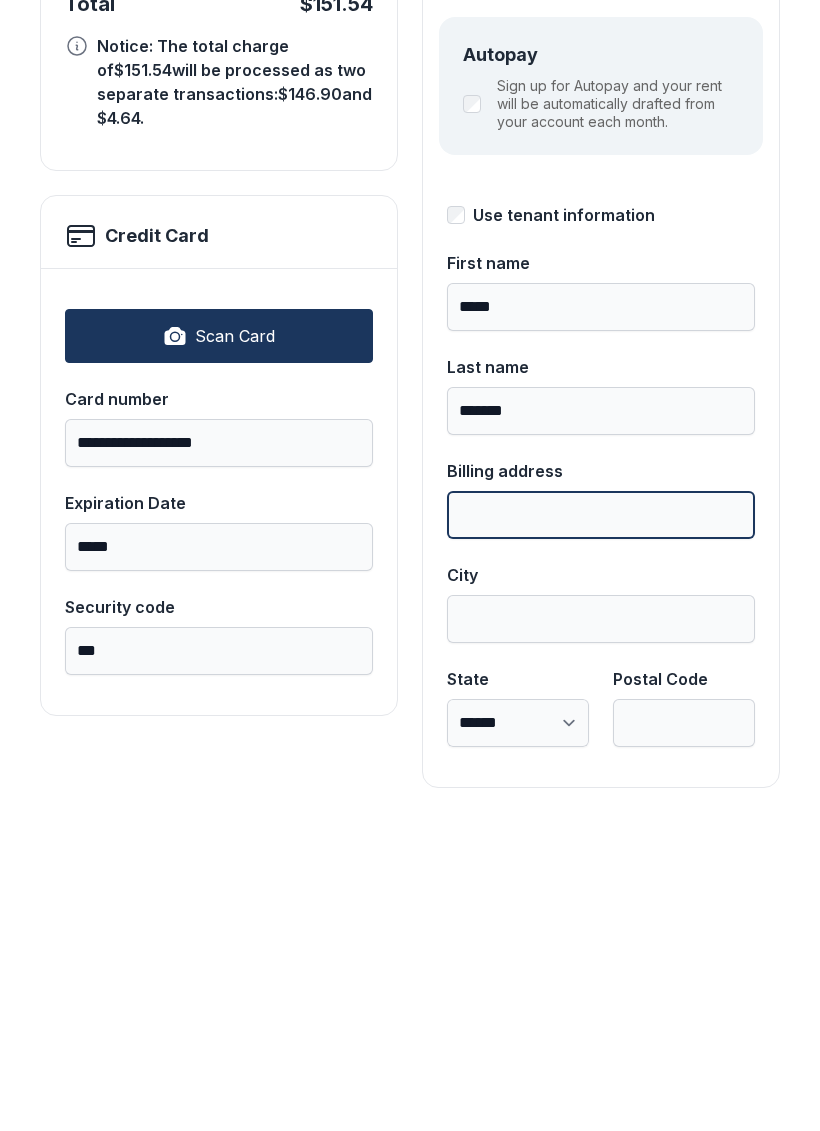 click on "Billing address" at bounding box center [601, 827] 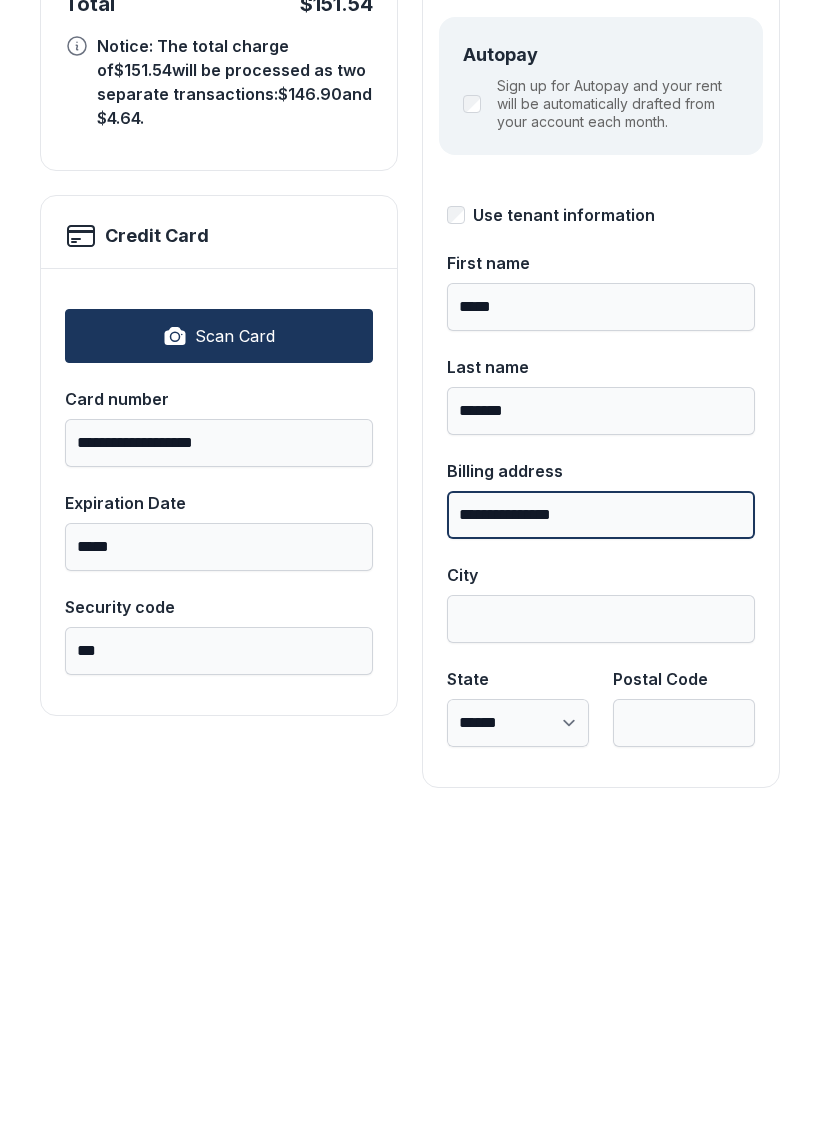 type on "**********" 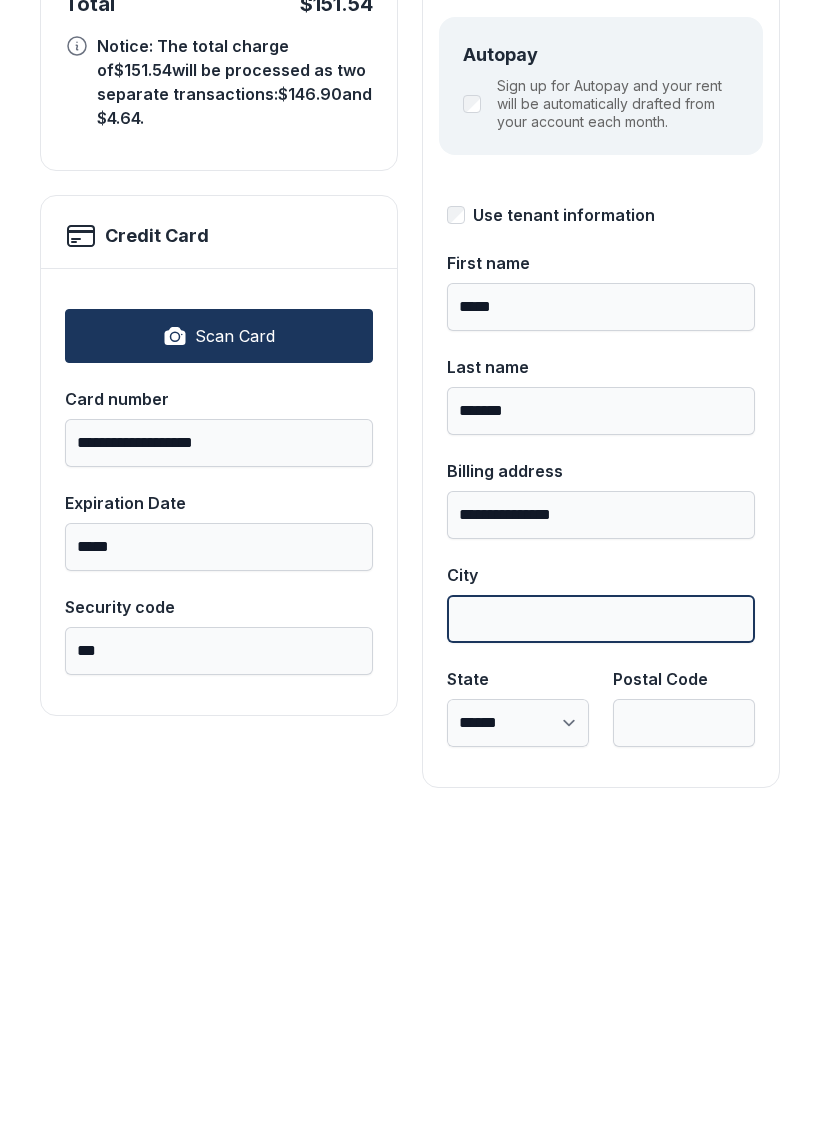 click on "City" at bounding box center [601, 931] 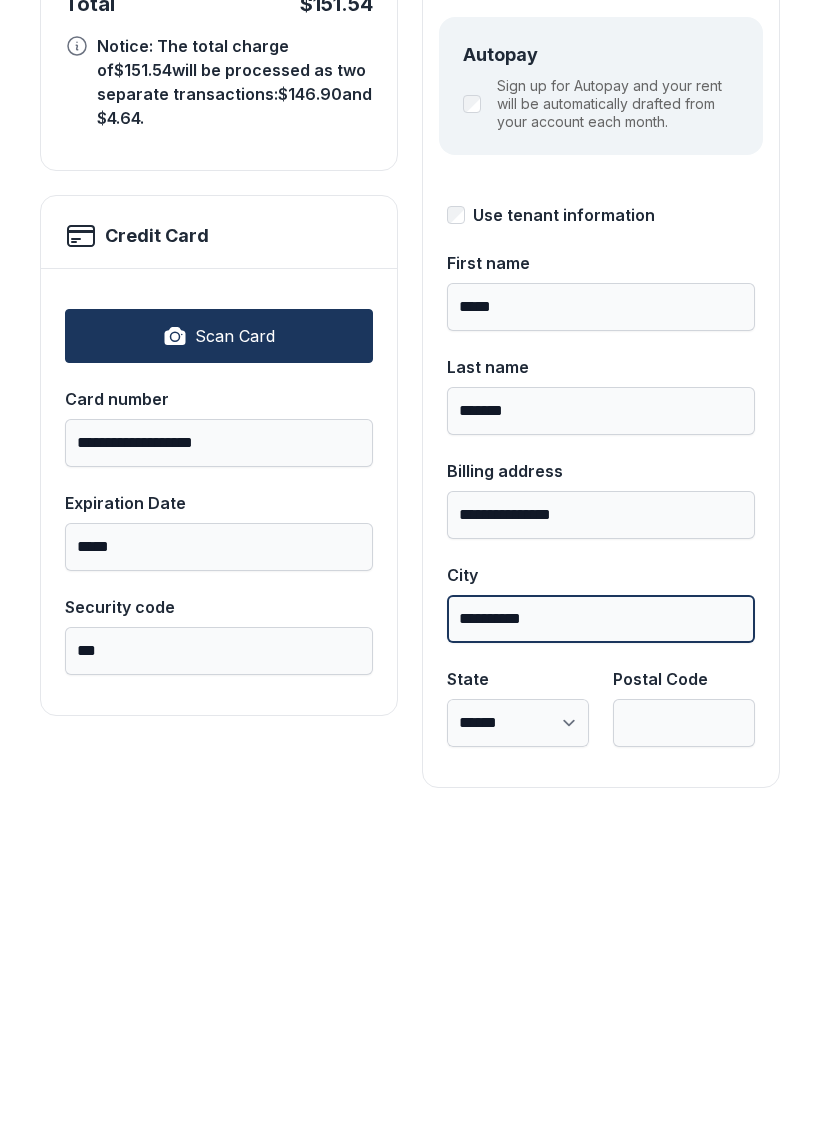 type on "**********" 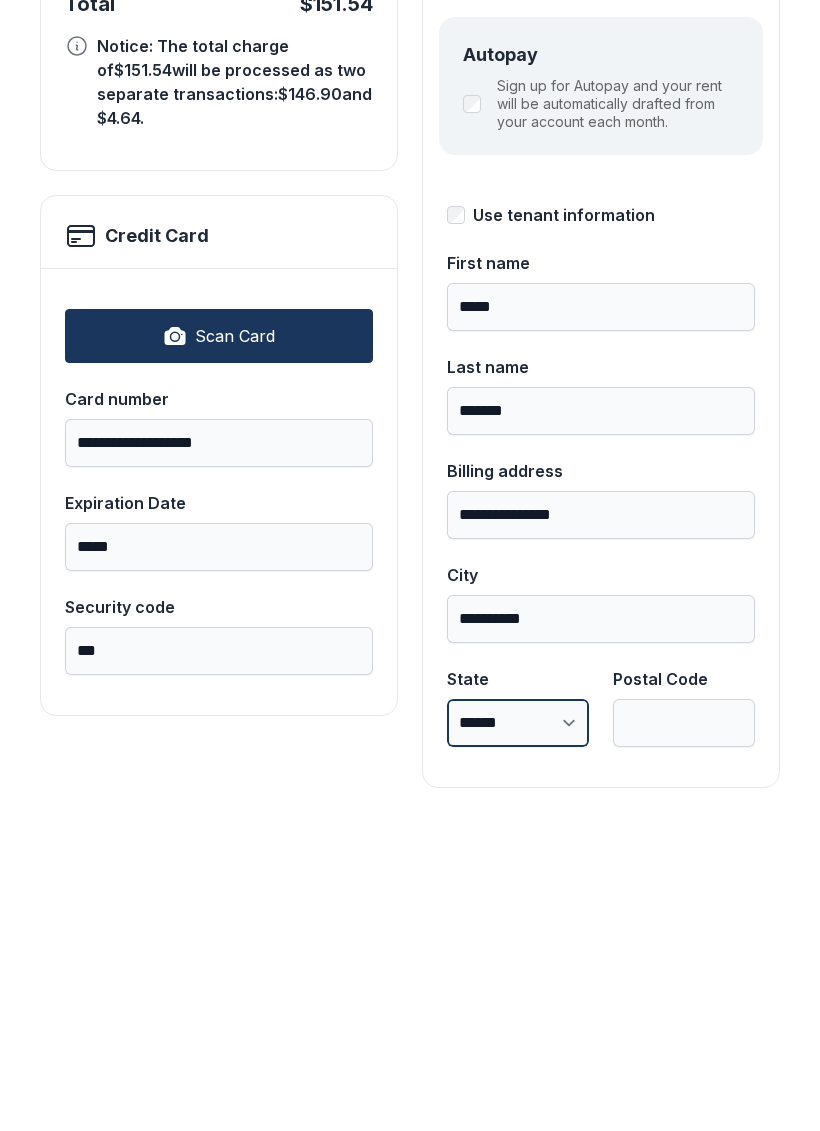 click on "**********" at bounding box center [518, 1035] 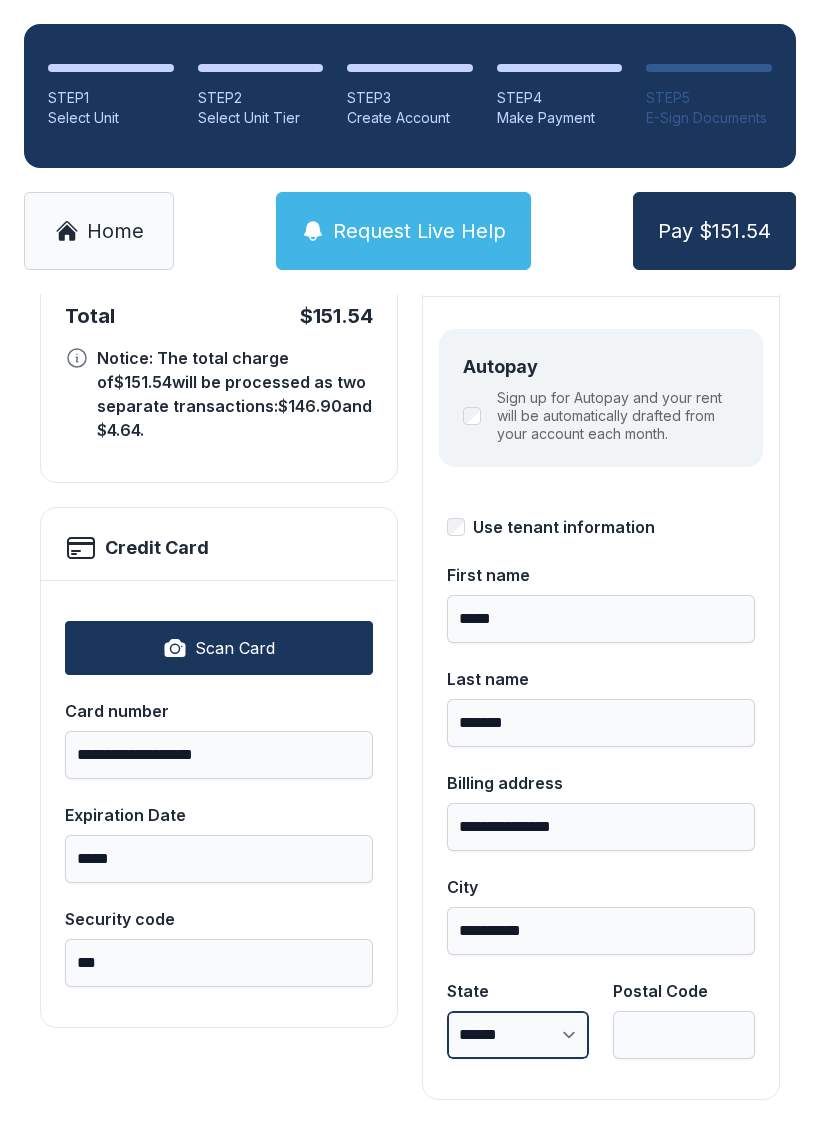 select on "**" 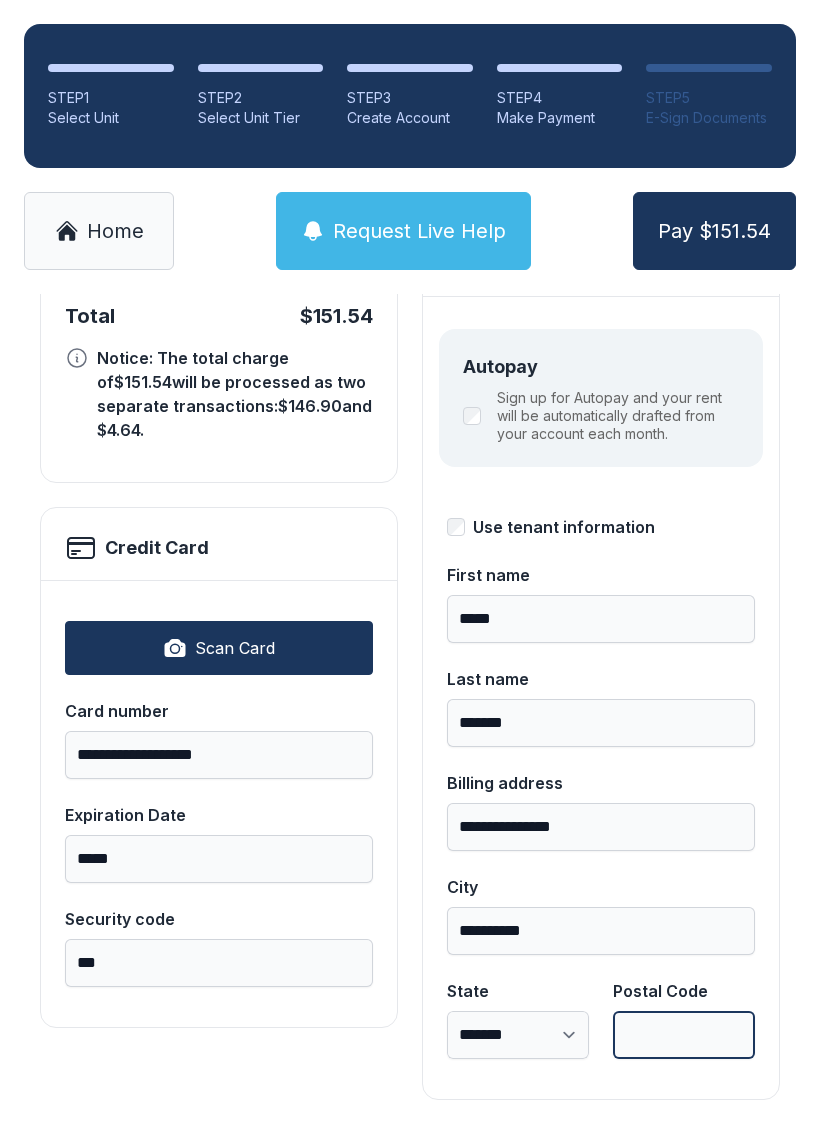 click on "Postal Code" at bounding box center (684, 1035) 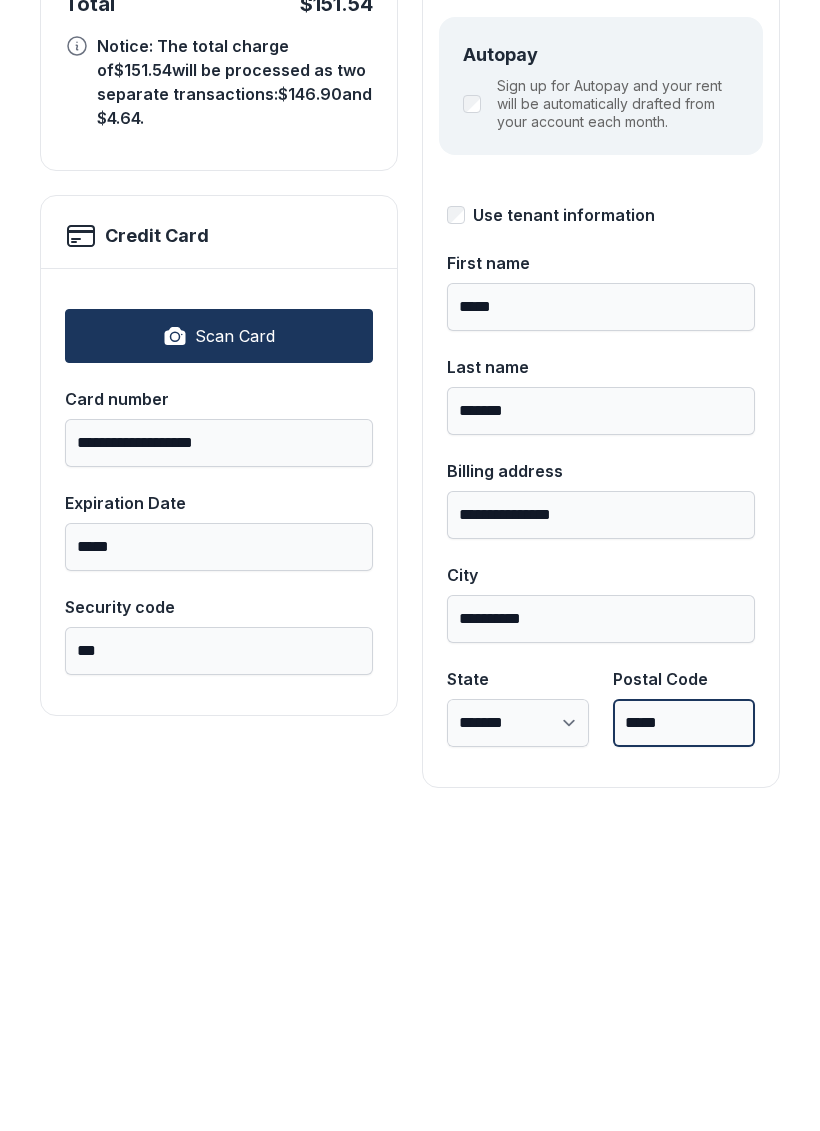 type on "*****" 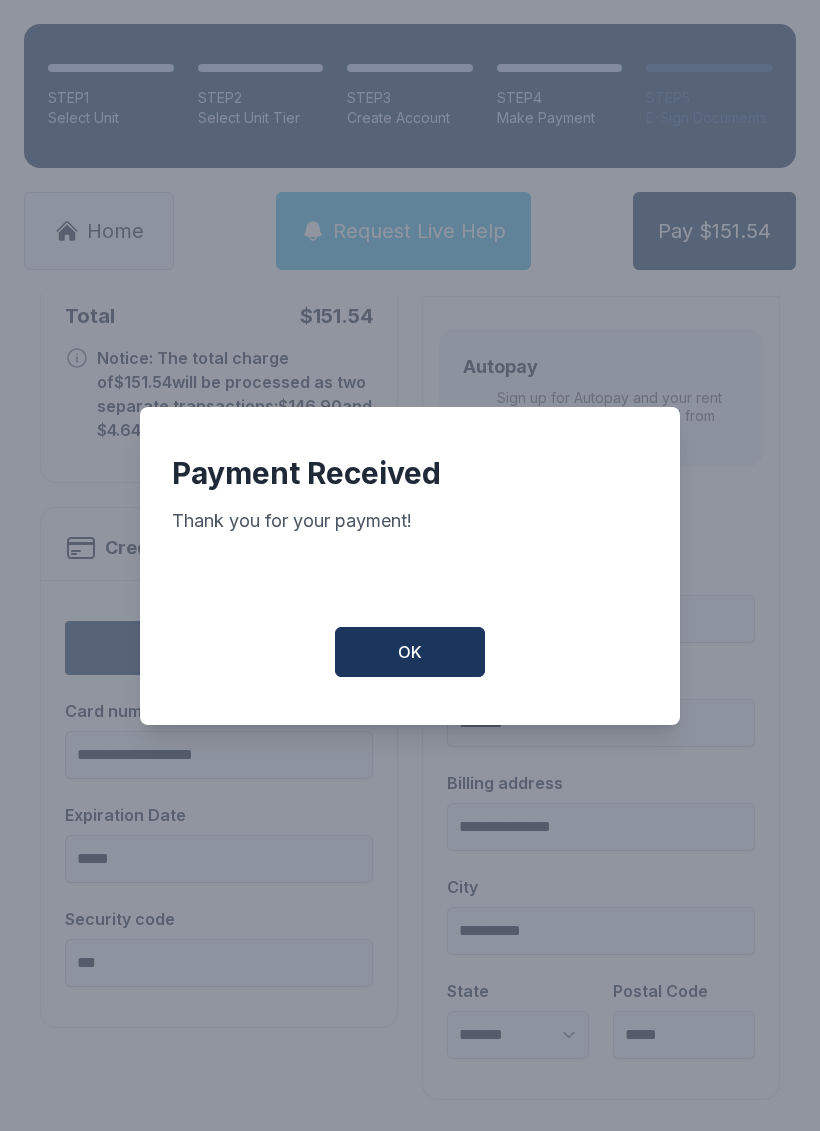 click on "OK" at bounding box center [410, 652] 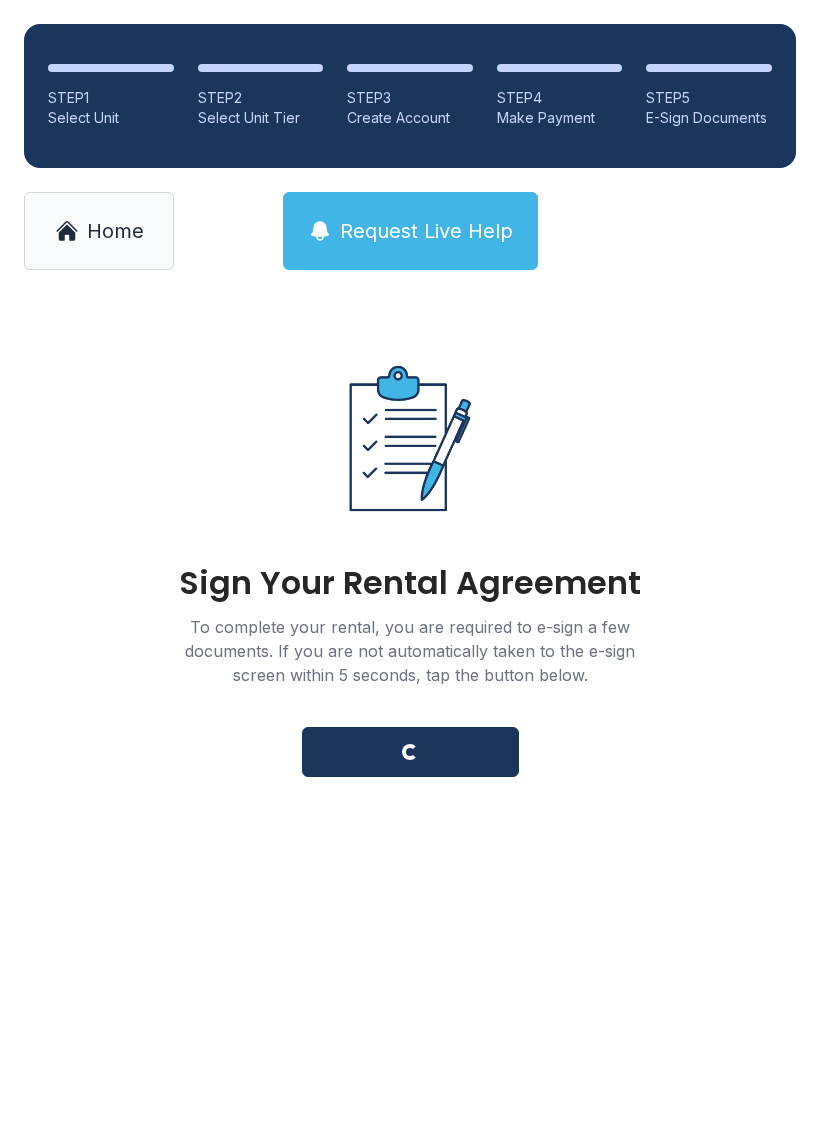 scroll, scrollTop: 0, scrollLeft: 0, axis: both 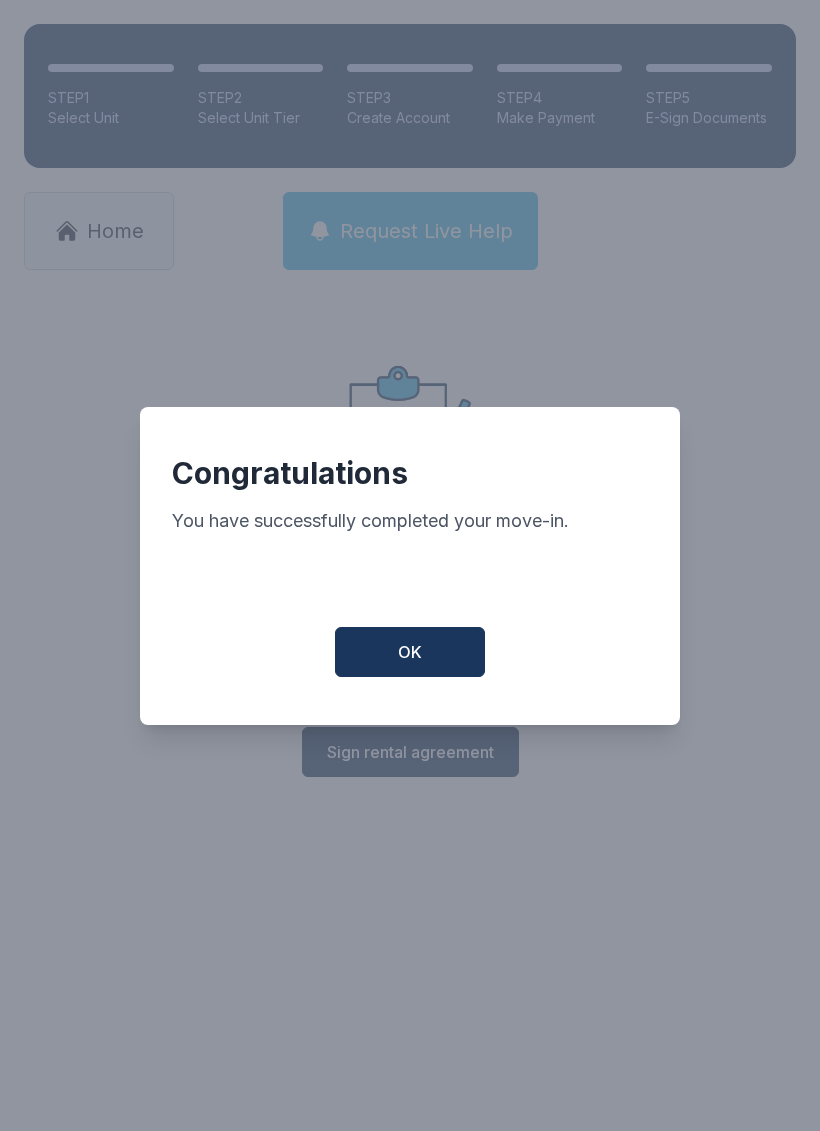 click on "OK" at bounding box center (410, 652) 